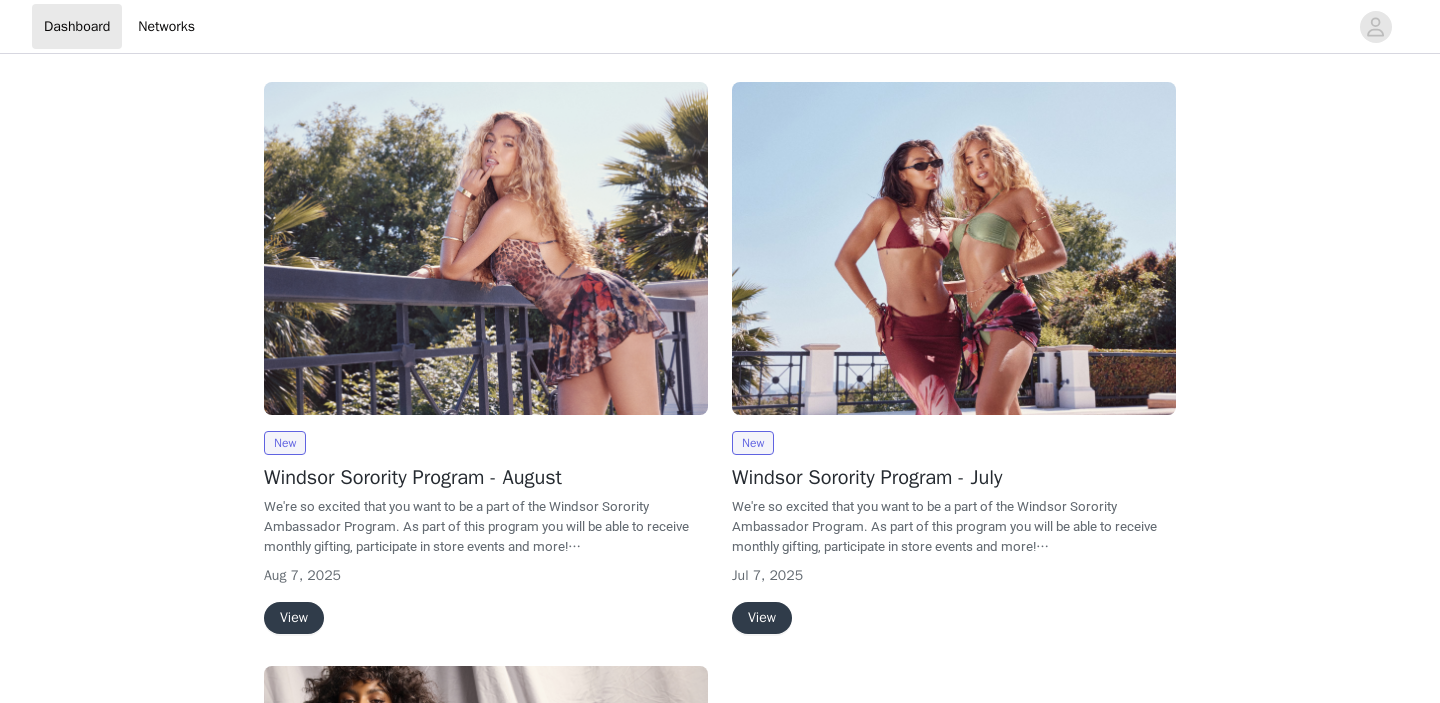 scroll, scrollTop: 0, scrollLeft: 0, axis: both 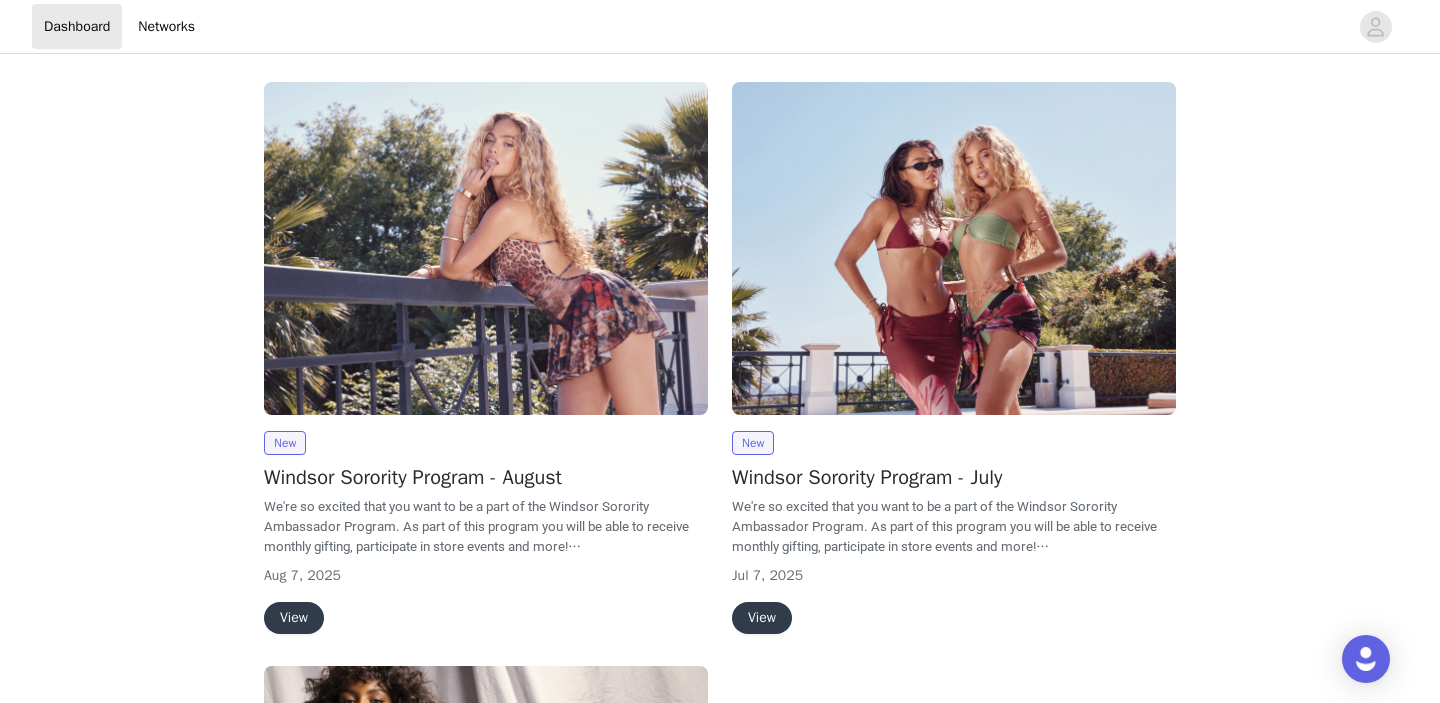 click at bounding box center [486, 248] 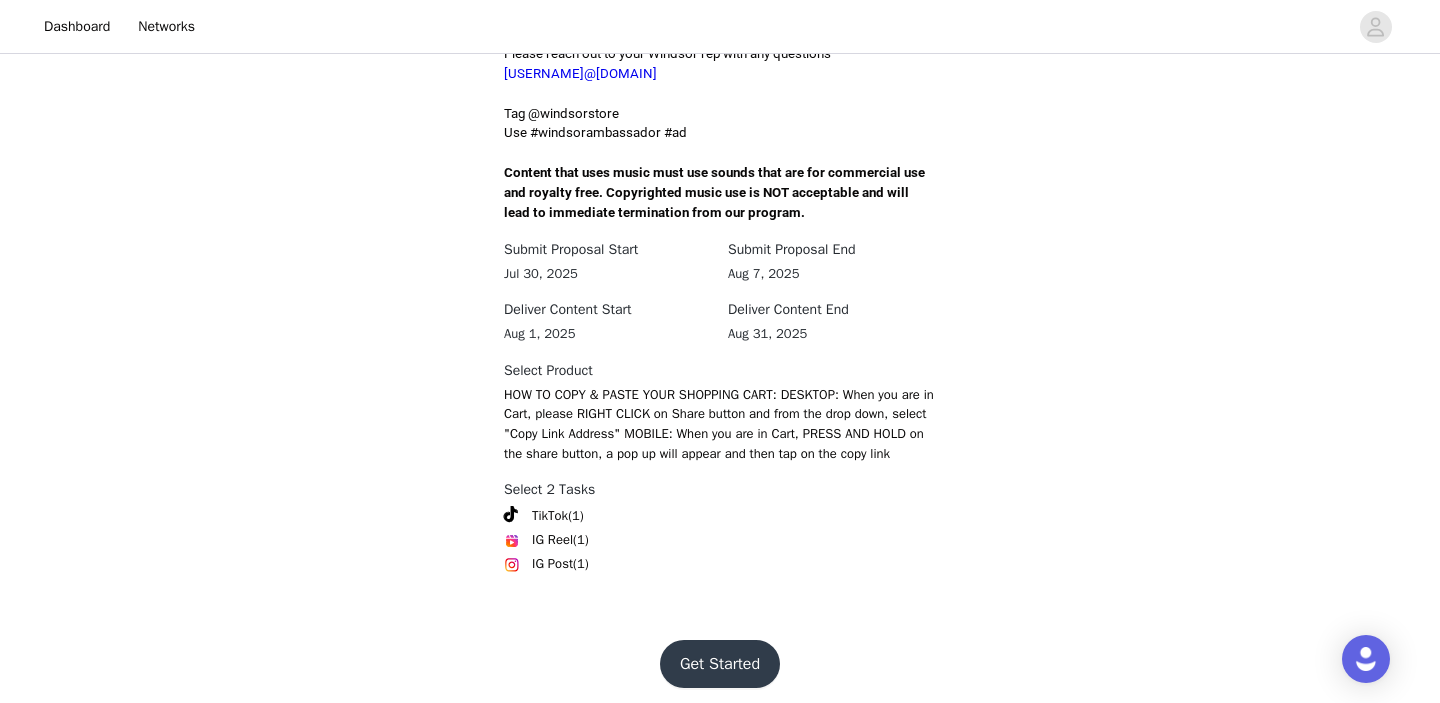 scroll, scrollTop: 677, scrollLeft: 0, axis: vertical 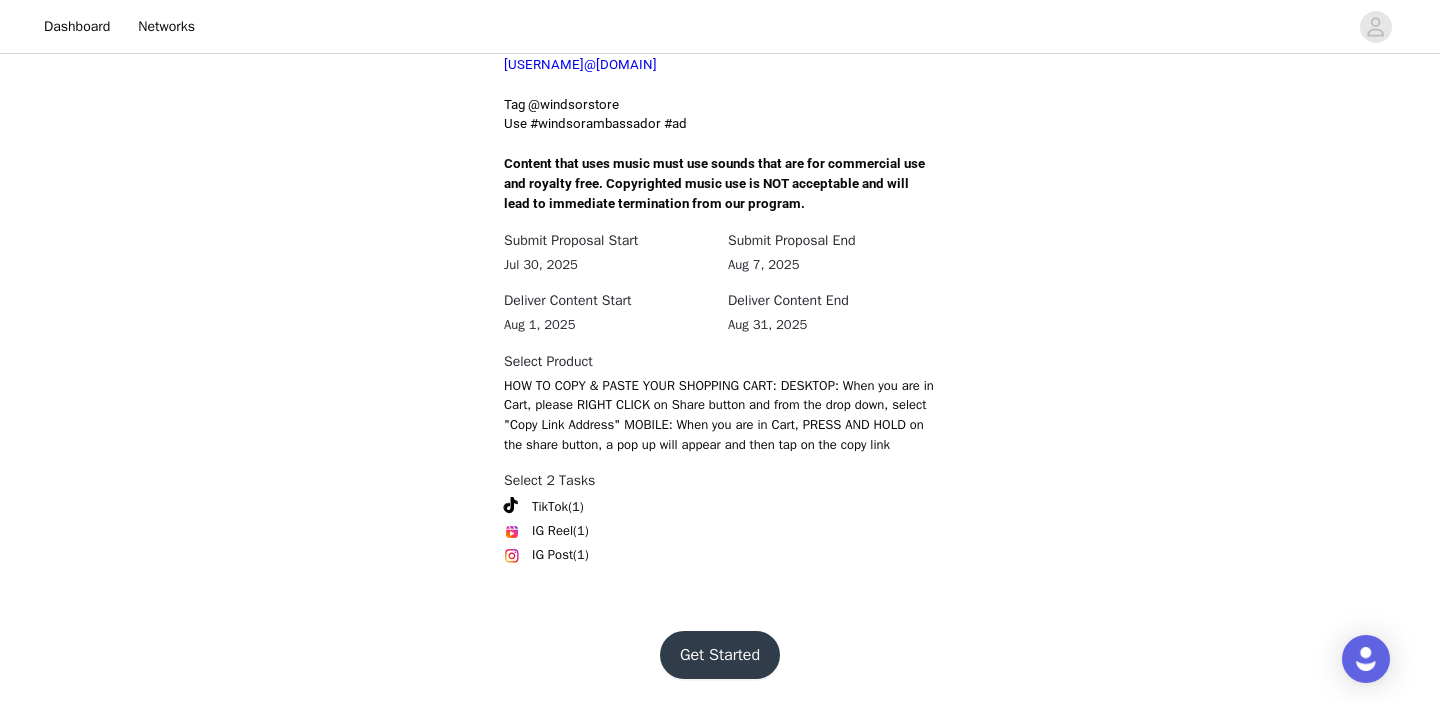 click on "Get Started" at bounding box center (720, 655) 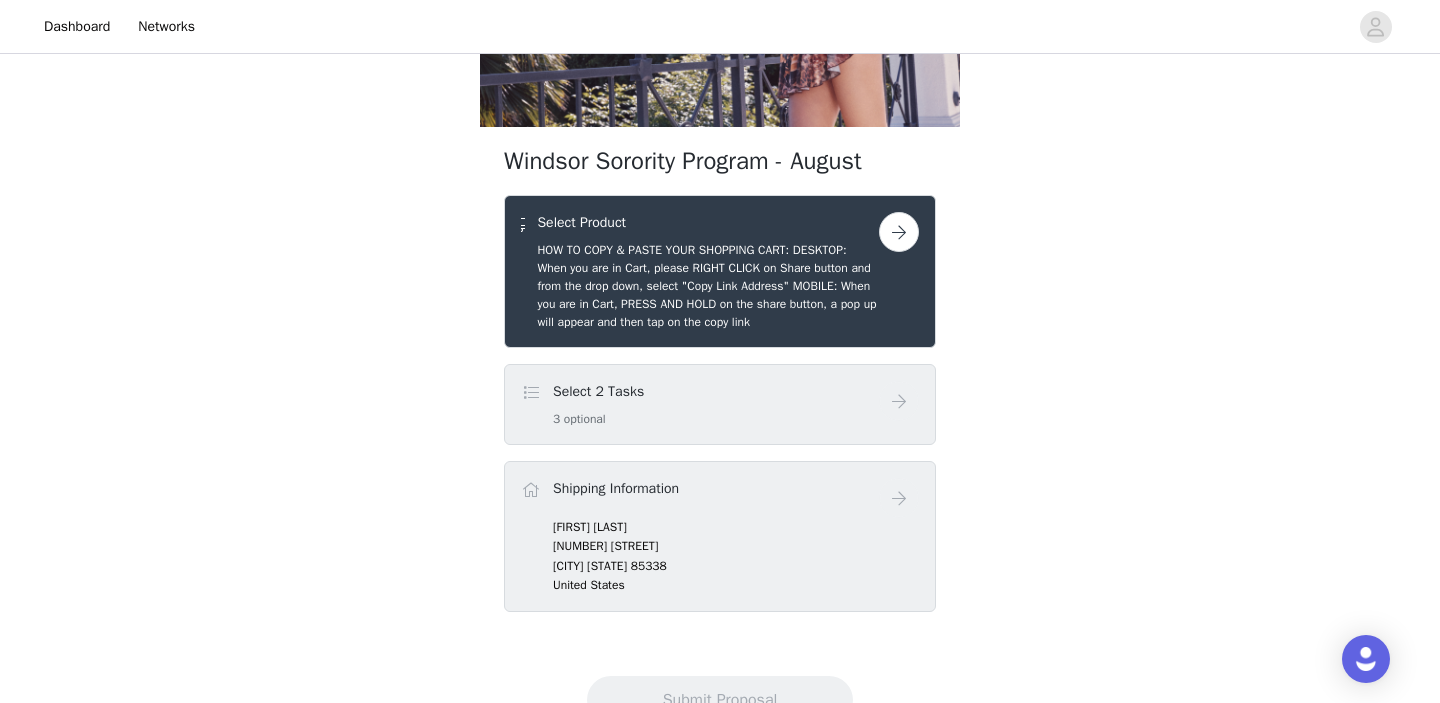 scroll, scrollTop: 253, scrollLeft: 0, axis: vertical 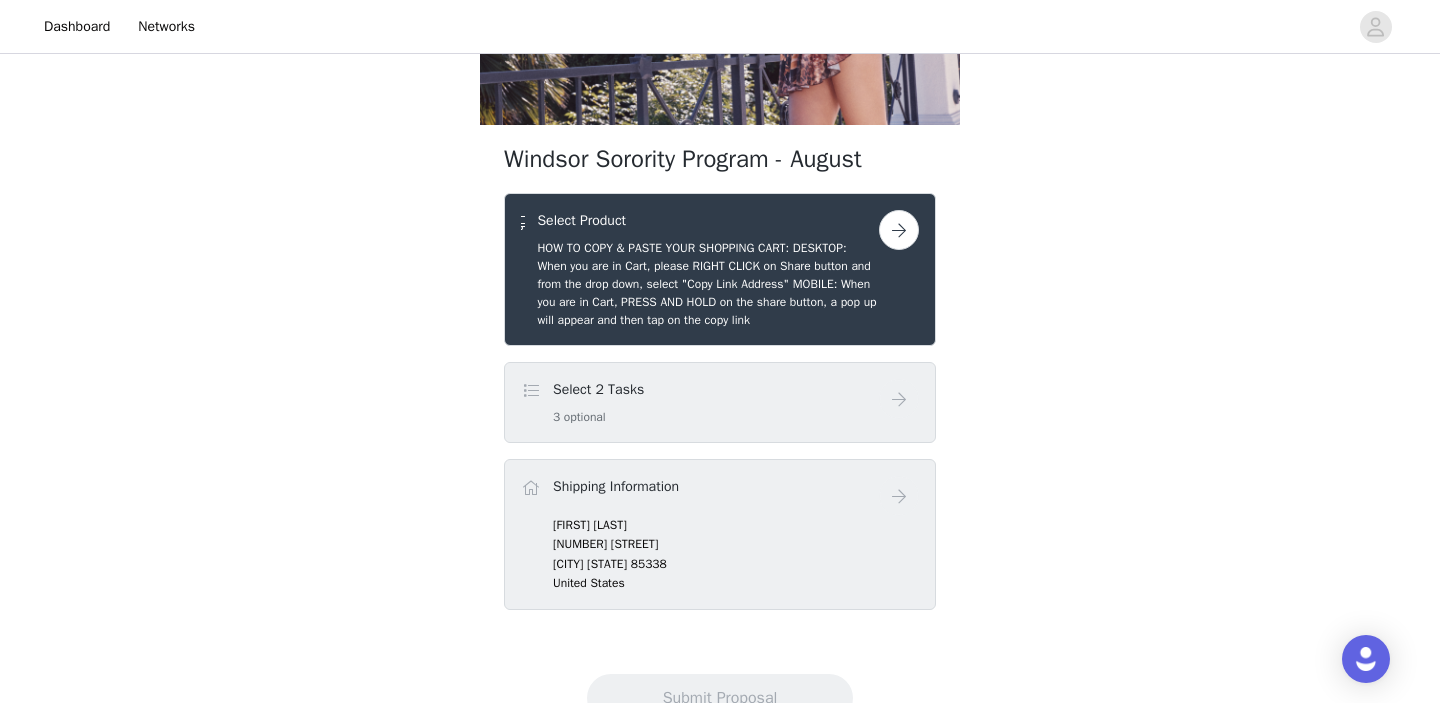 click at bounding box center (899, 230) 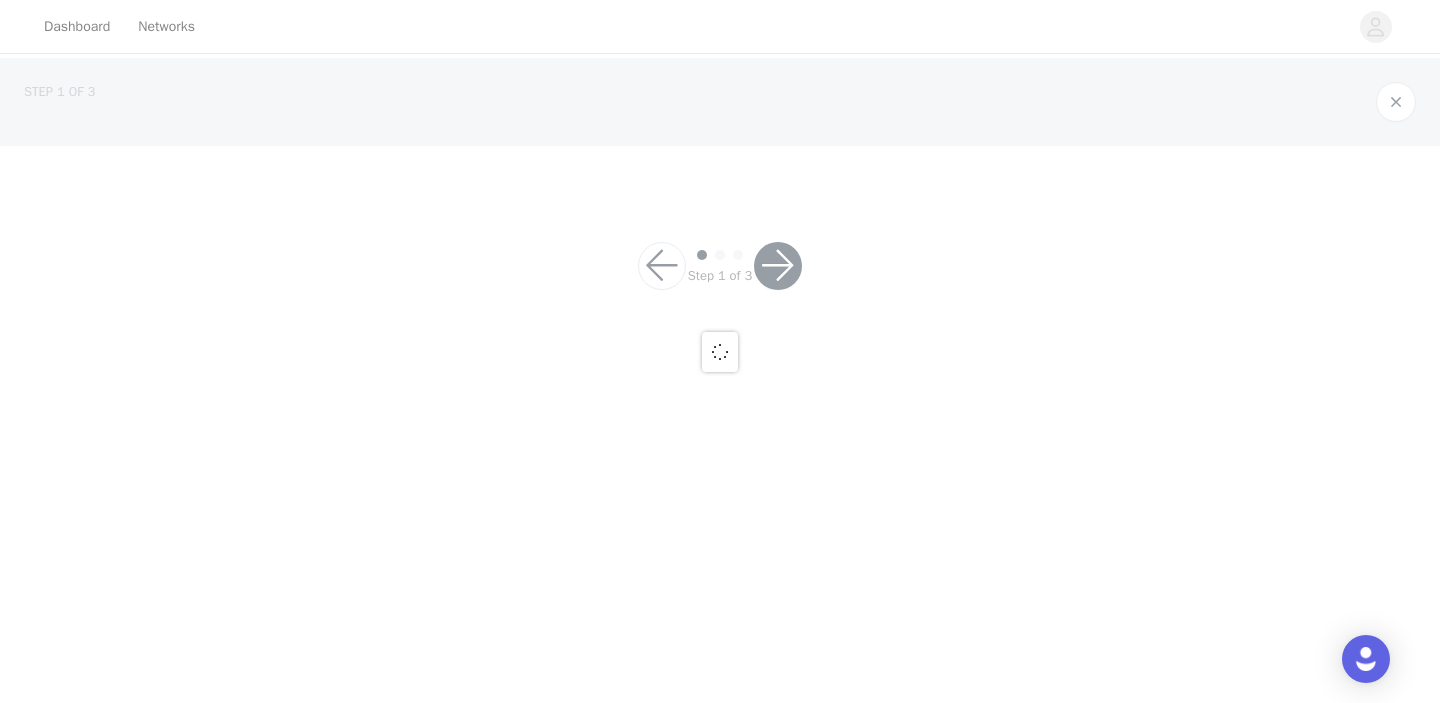 scroll, scrollTop: 0, scrollLeft: 0, axis: both 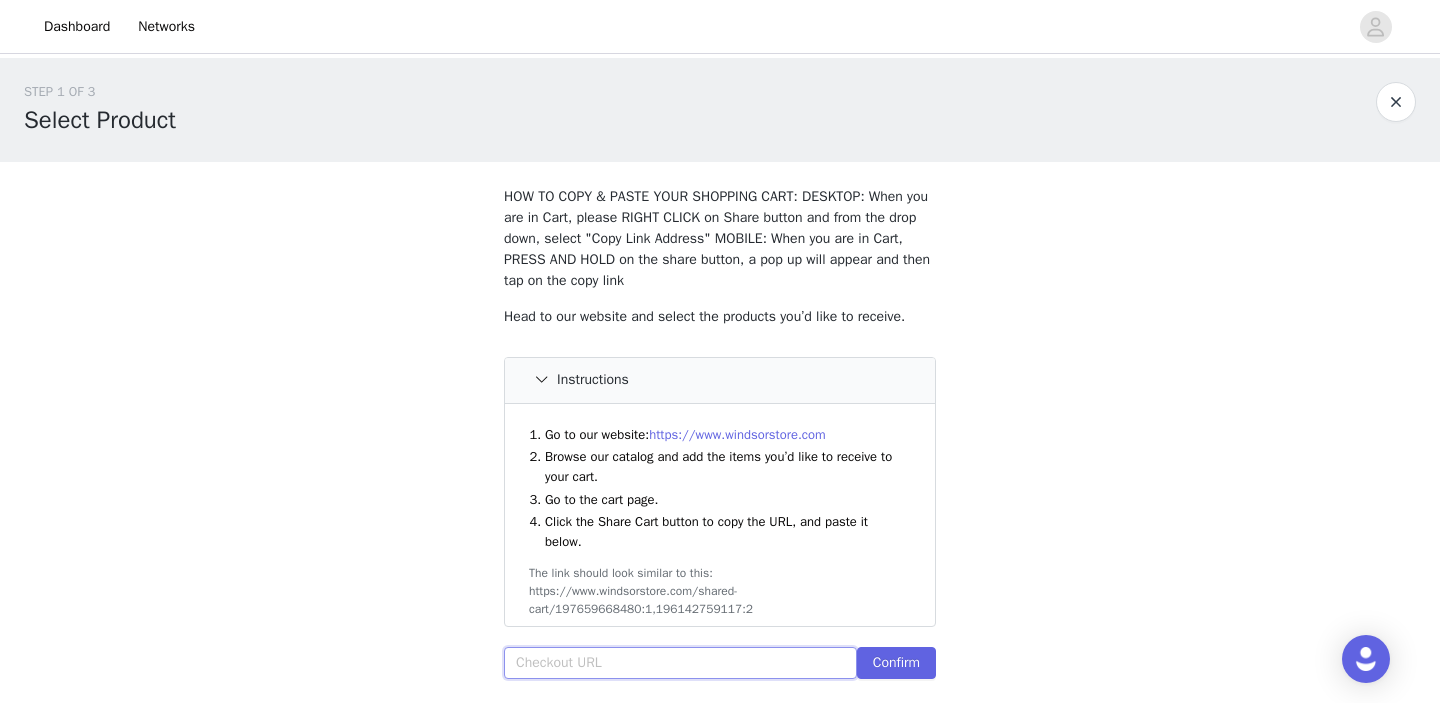click at bounding box center [680, 663] 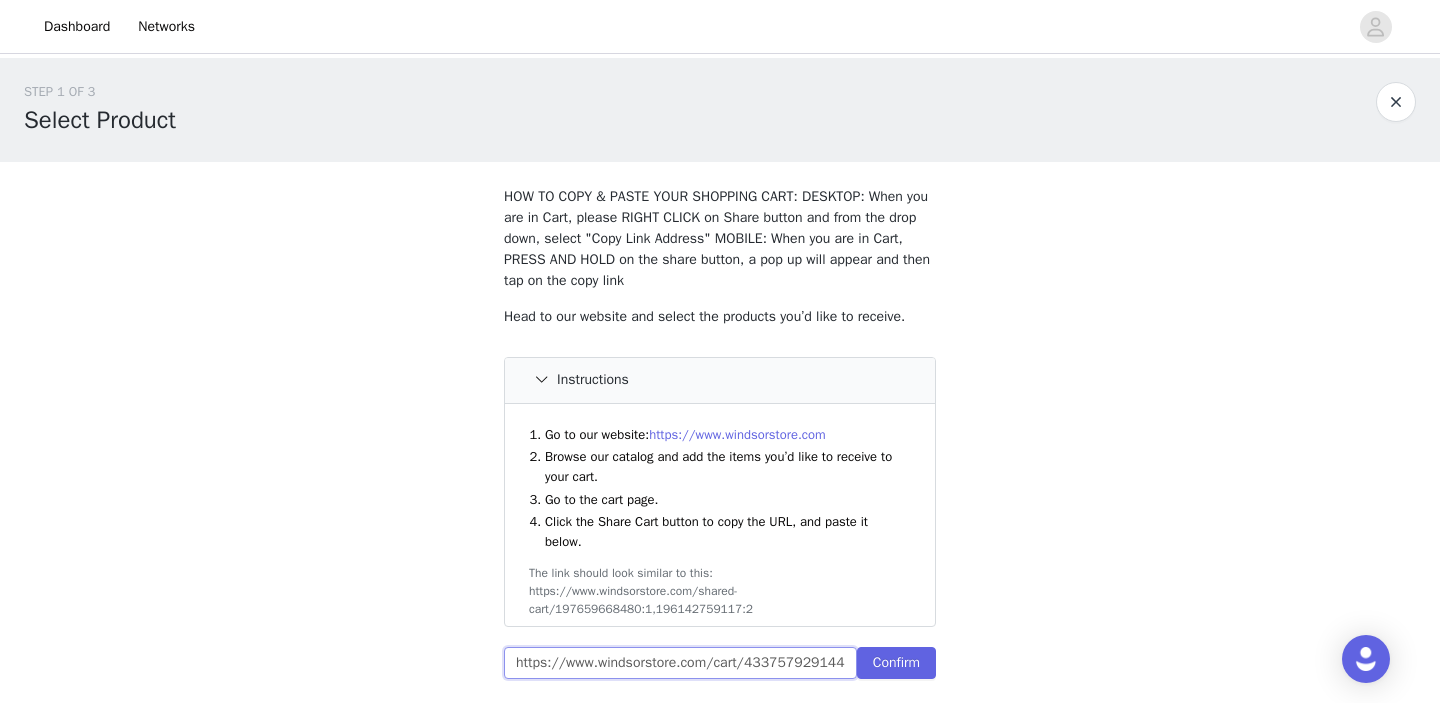 scroll, scrollTop: 0, scrollLeft: 1142, axis: horizontal 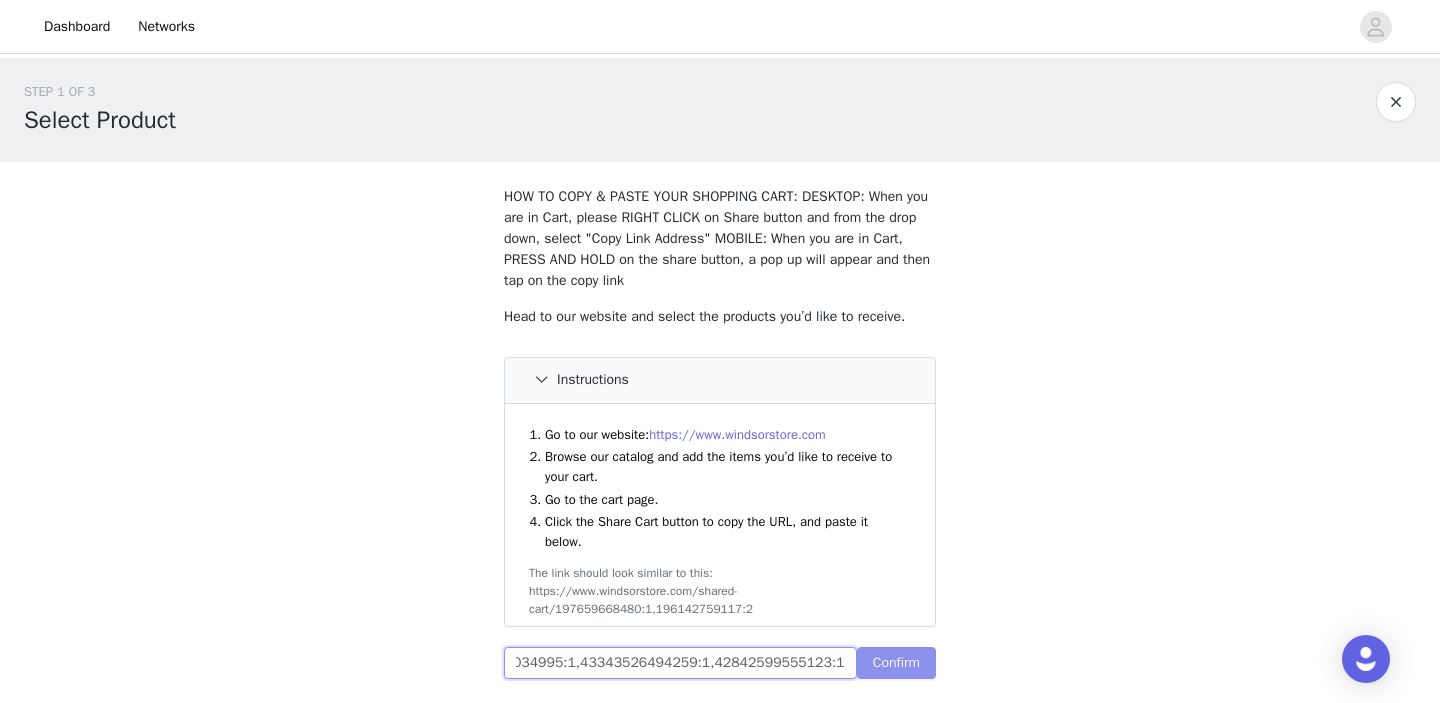 type on "https://www.windsorstore.com/cart/43375792914483:1,43375794946099:1,43441574346803:1,43292755492915:1,42894678458419:1,42686268014643:1,42734702034995:1,43343526494259:1,42842599555123:1" 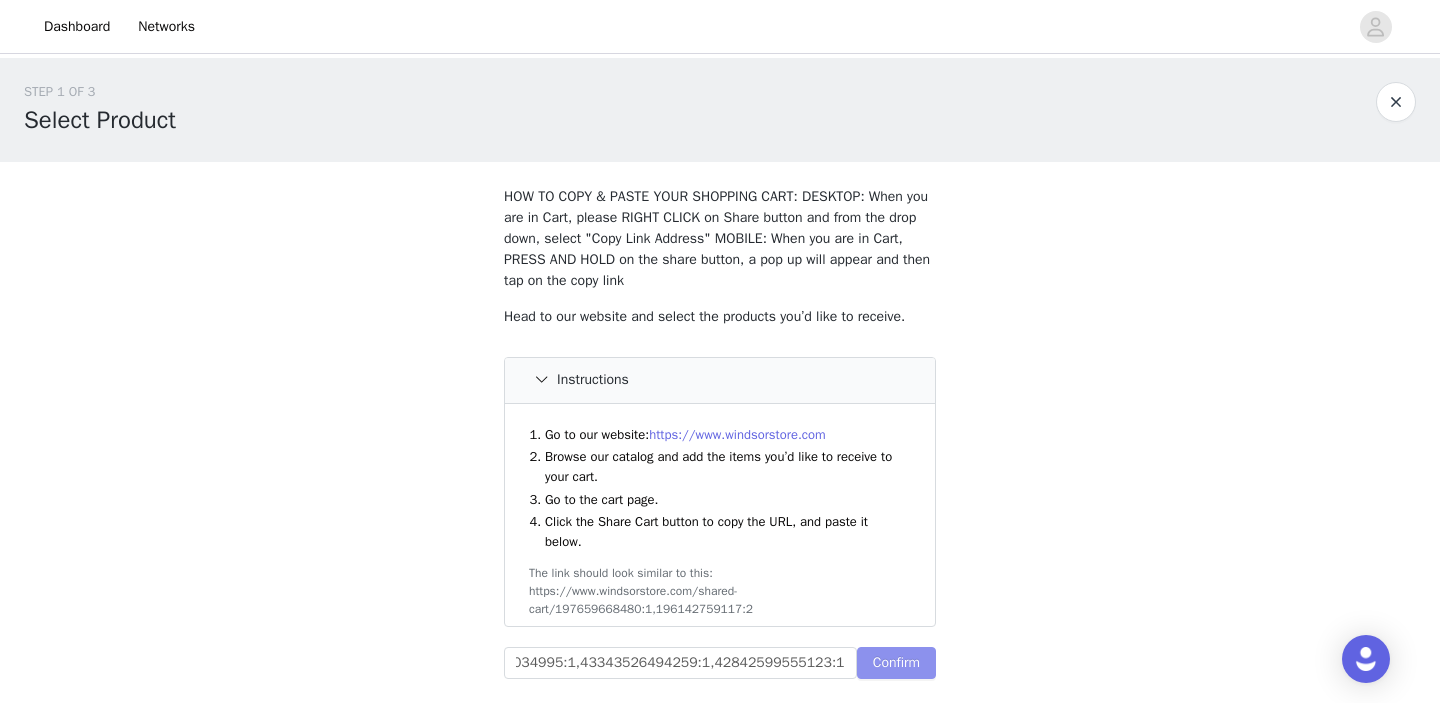 scroll, scrollTop: 0, scrollLeft: 0, axis: both 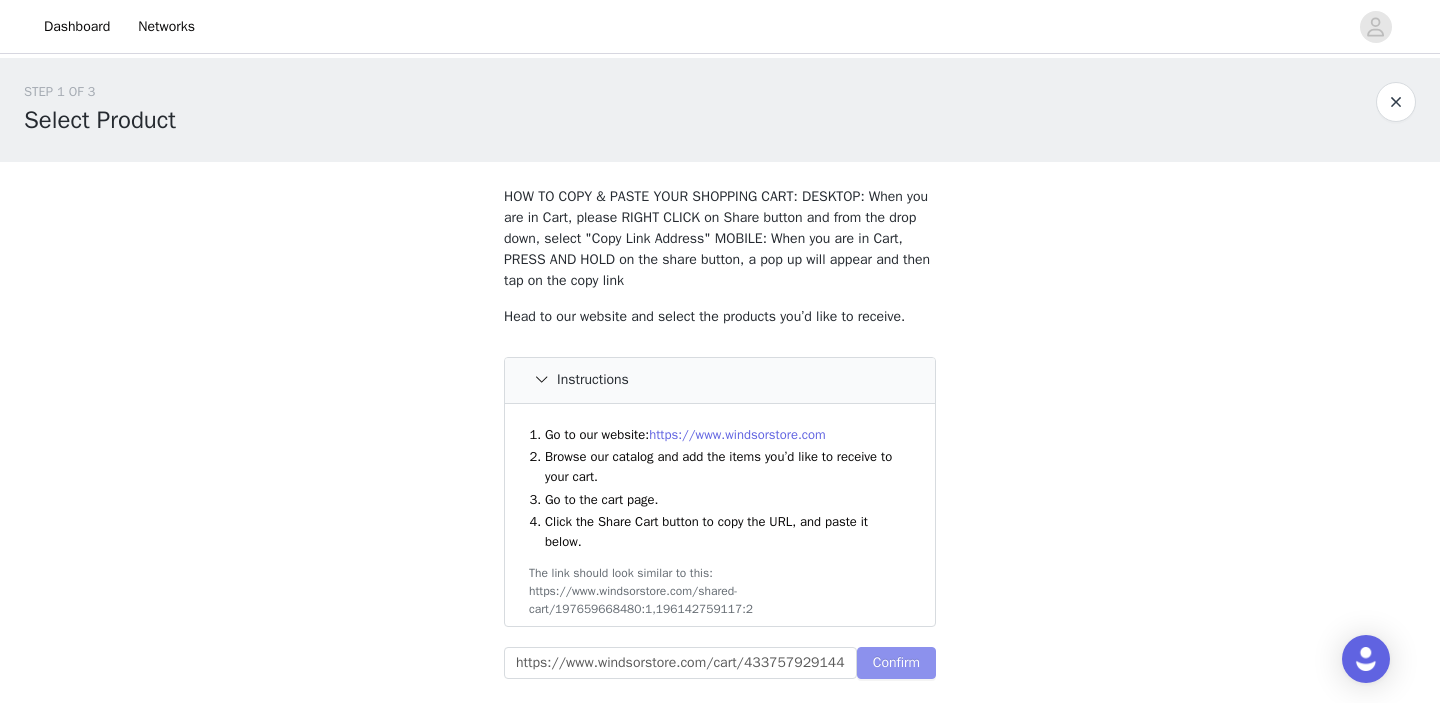 click on "Confirm" at bounding box center (896, 663) 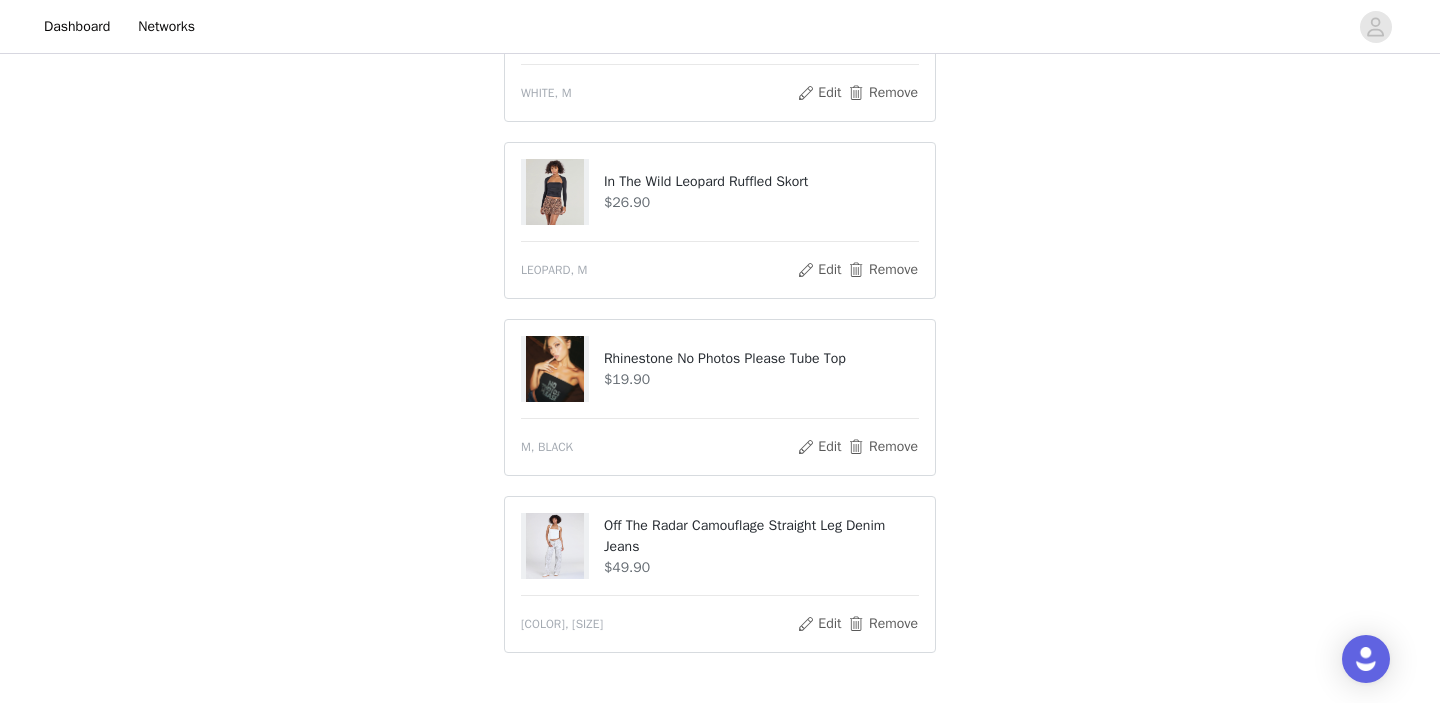 scroll, scrollTop: 1745, scrollLeft: 0, axis: vertical 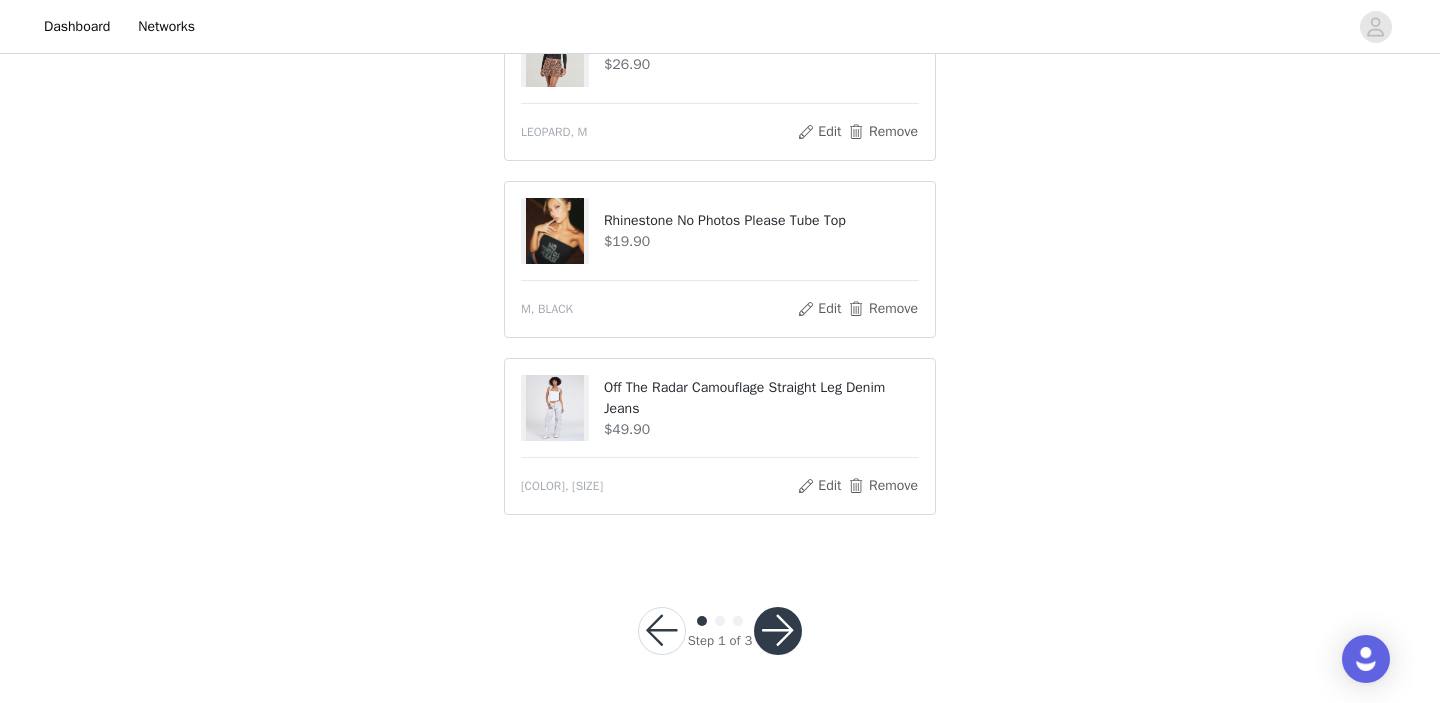 click at bounding box center (778, 631) 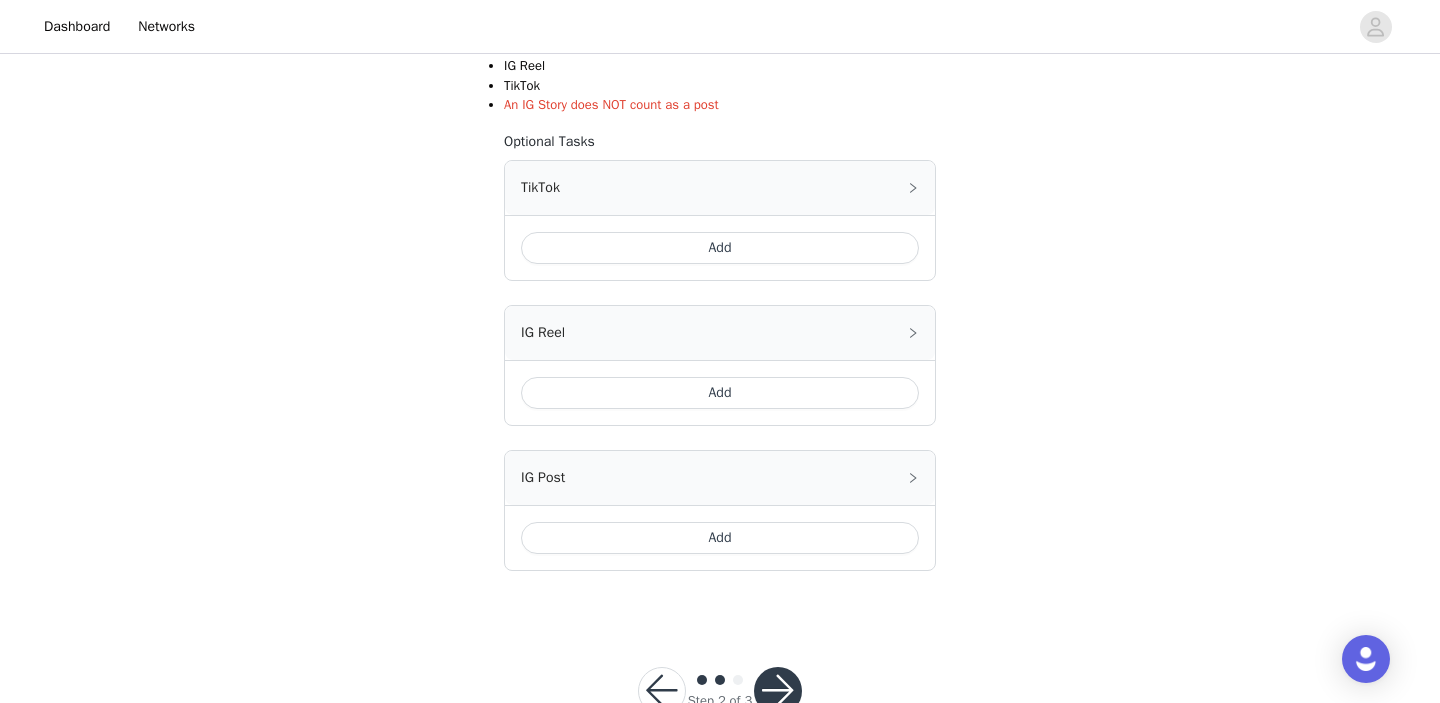 scroll, scrollTop: 505, scrollLeft: 0, axis: vertical 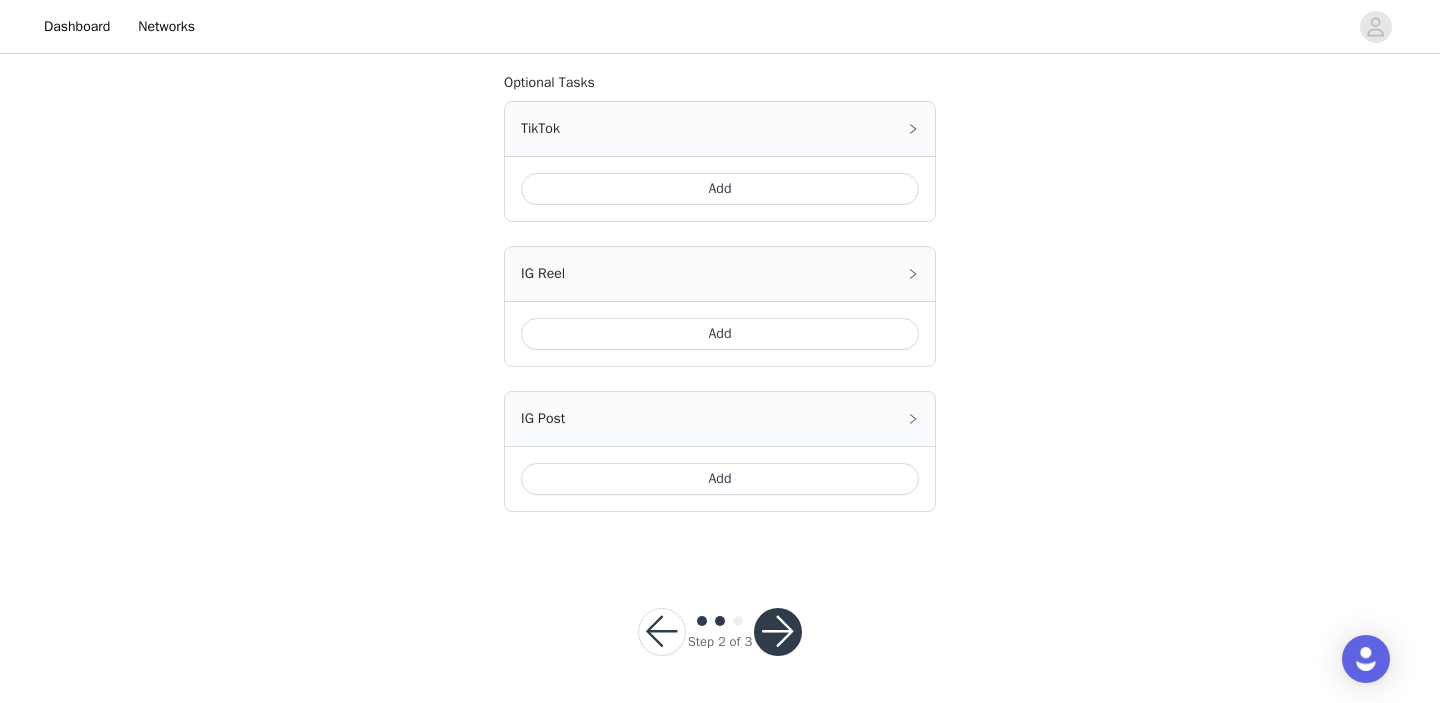 click at bounding box center [778, 632] 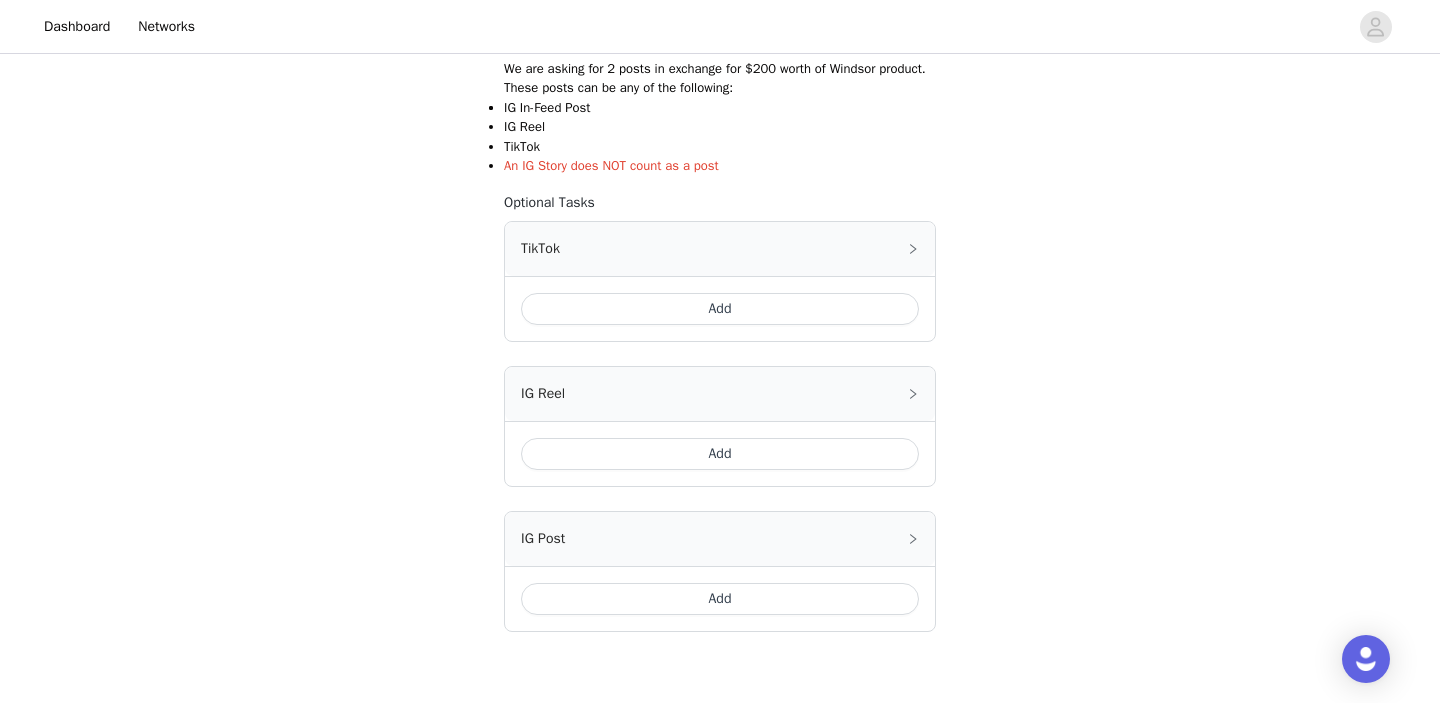 scroll, scrollTop: 351, scrollLeft: 0, axis: vertical 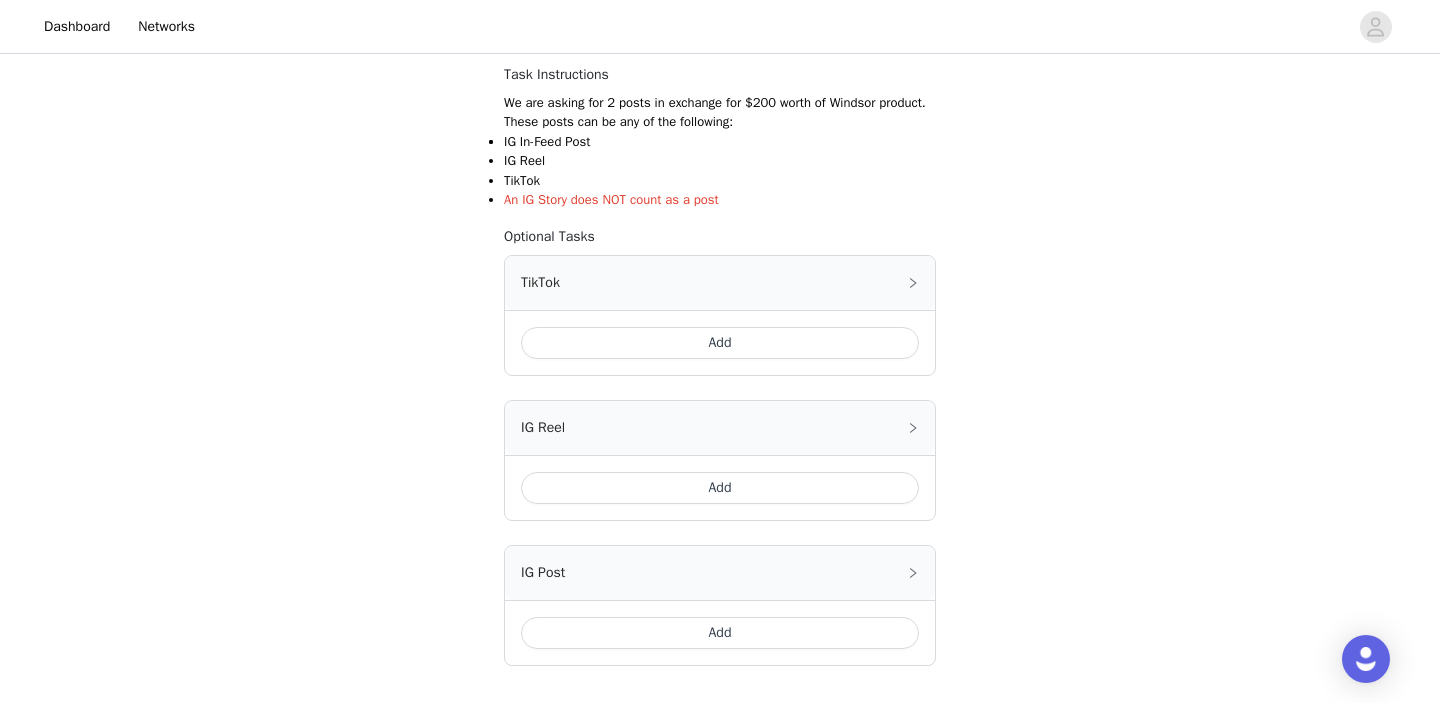 click on "TikTok" at bounding box center [720, 283] 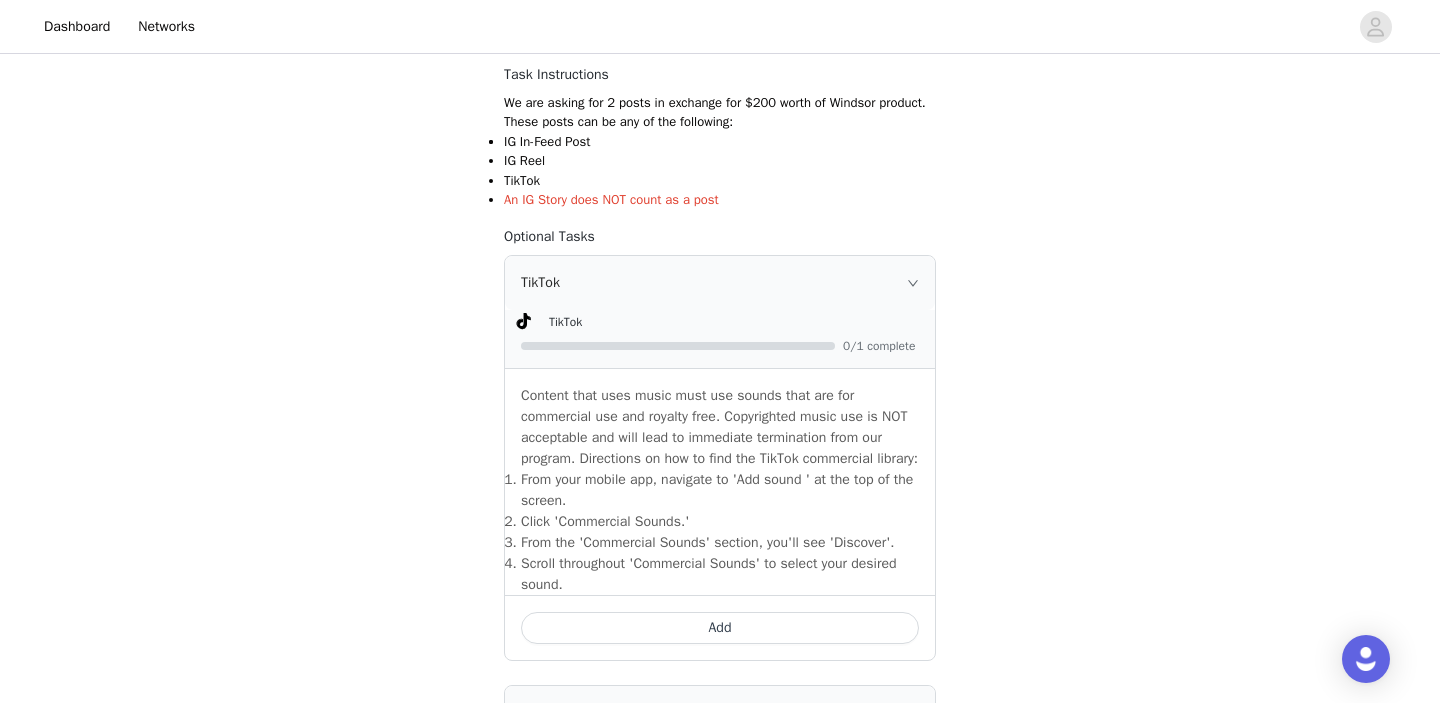 click on "TikTok" at bounding box center [720, 283] 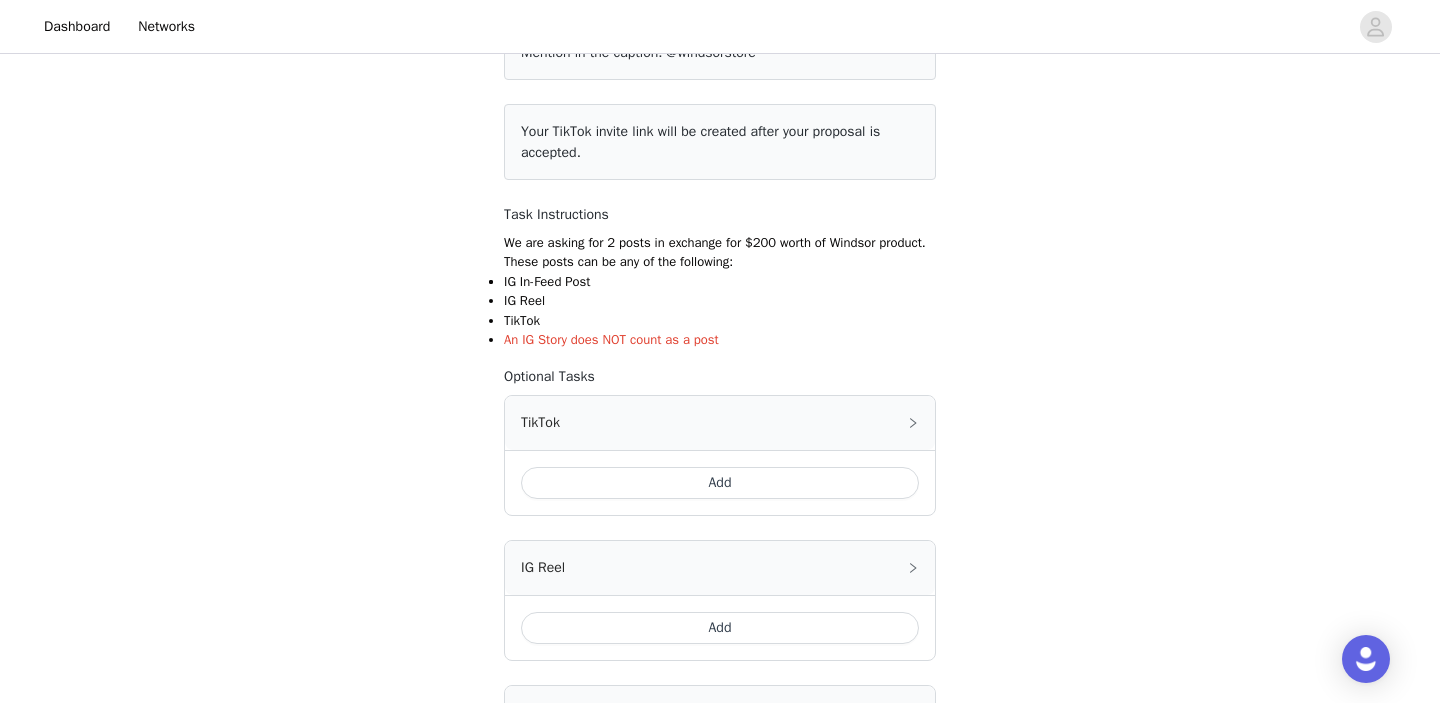 scroll, scrollTop: 505, scrollLeft: 0, axis: vertical 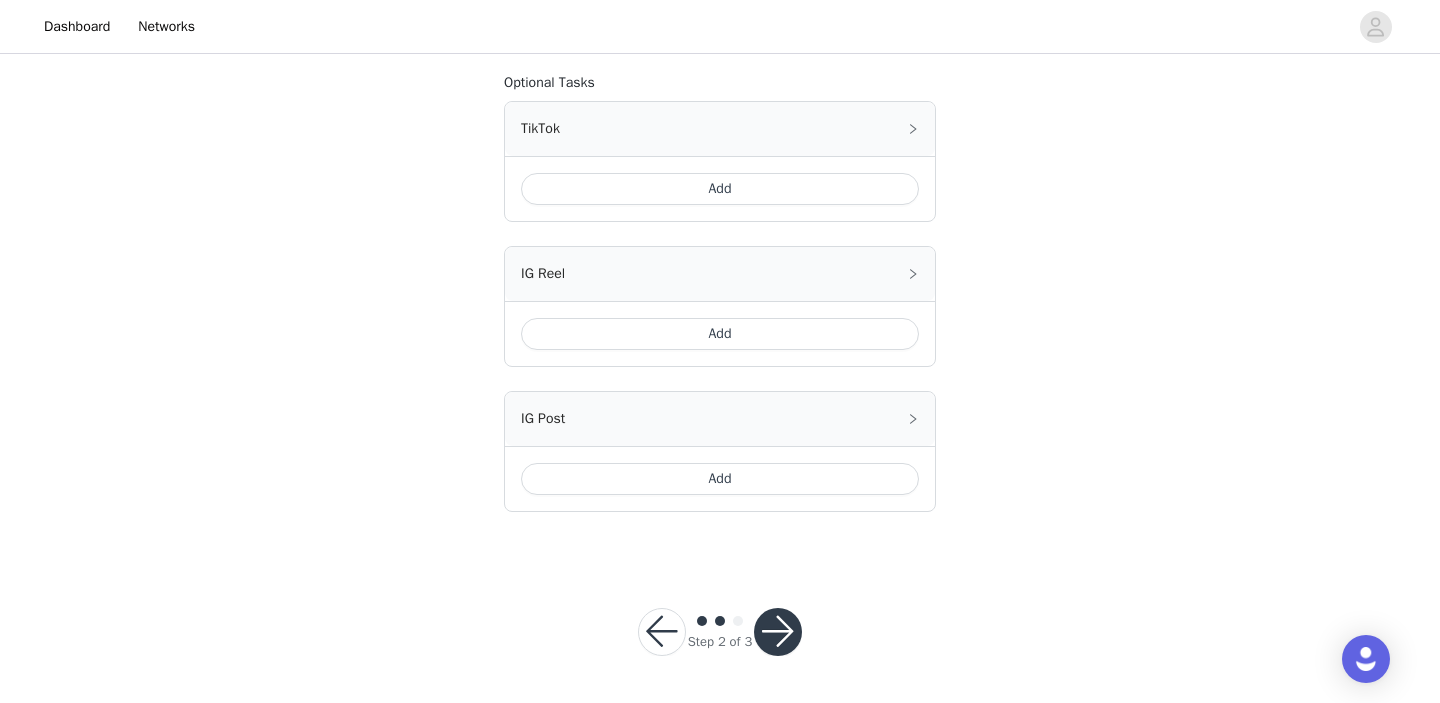 click at bounding box center (778, 632) 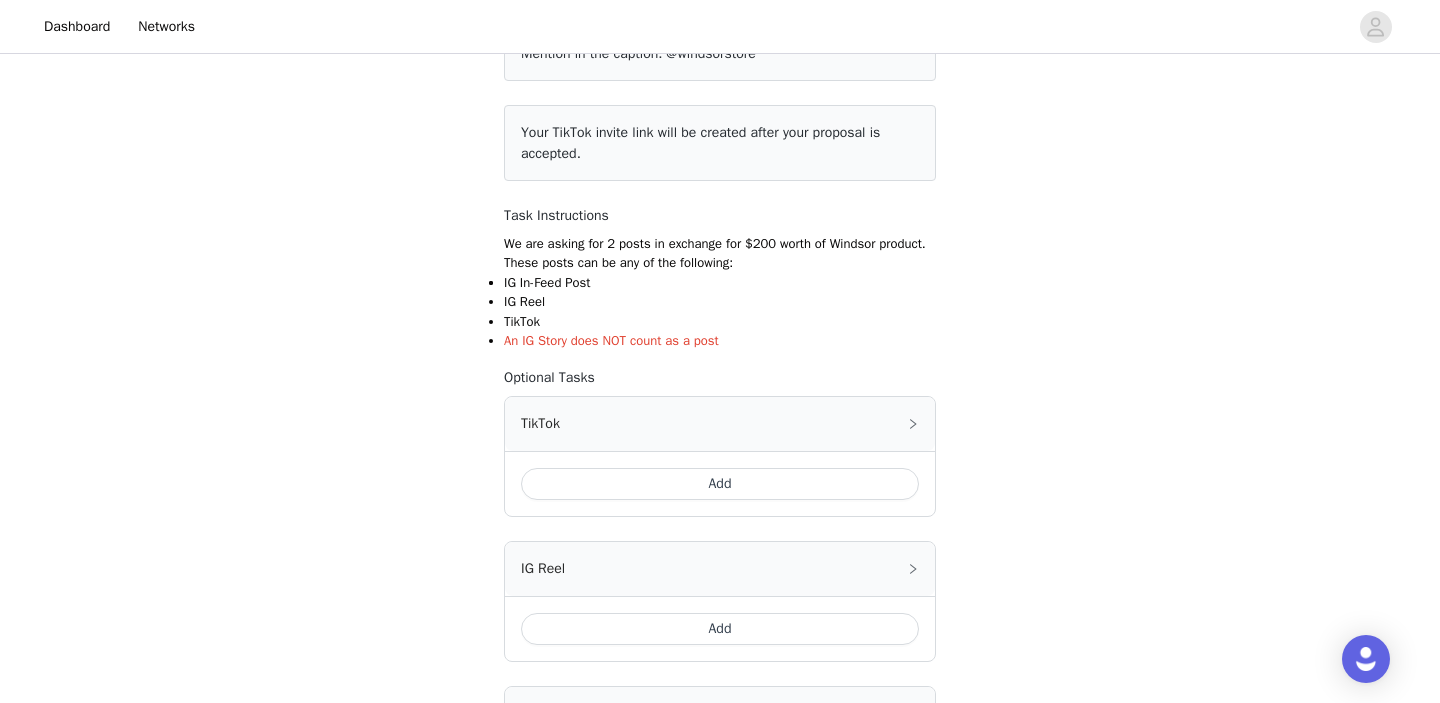 scroll, scrollTop: 213, scrollLeft: 0, axis: vertical 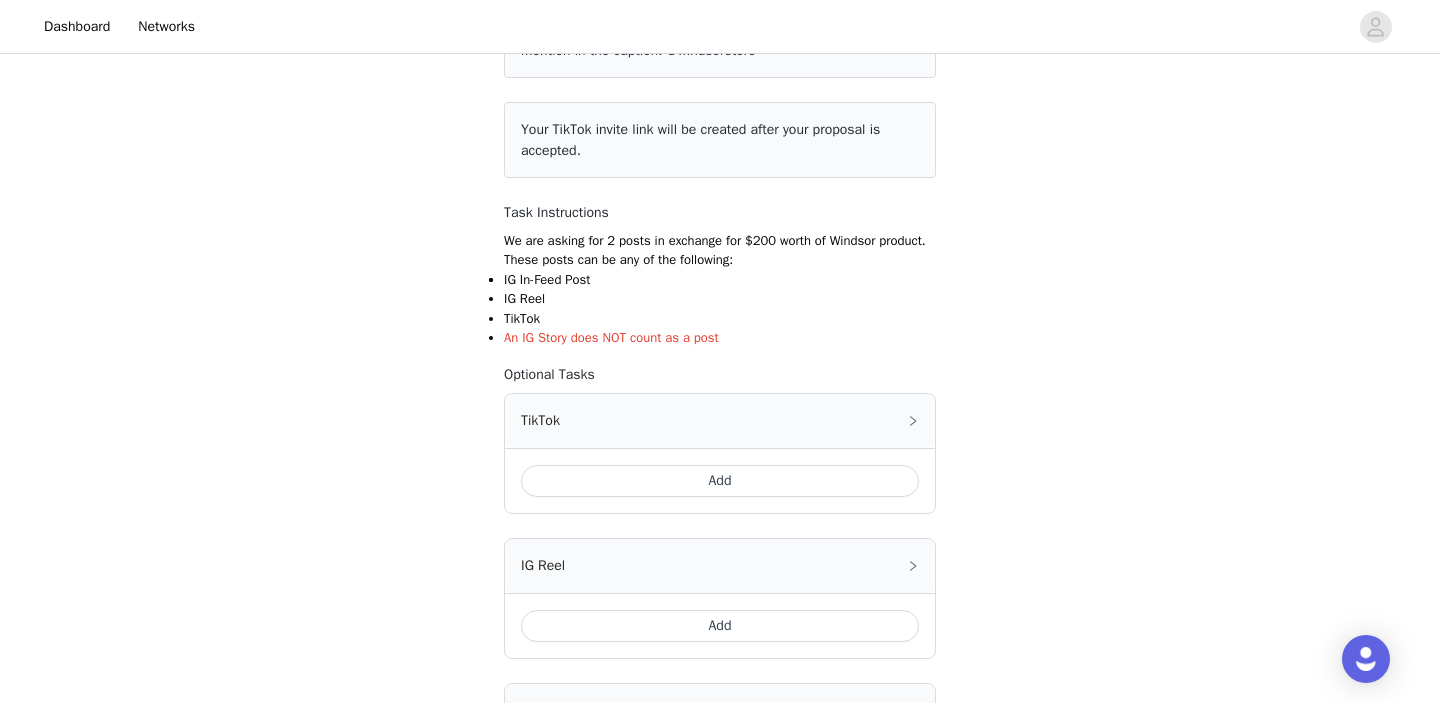 click on "Add" at bounding box center [720, 481] 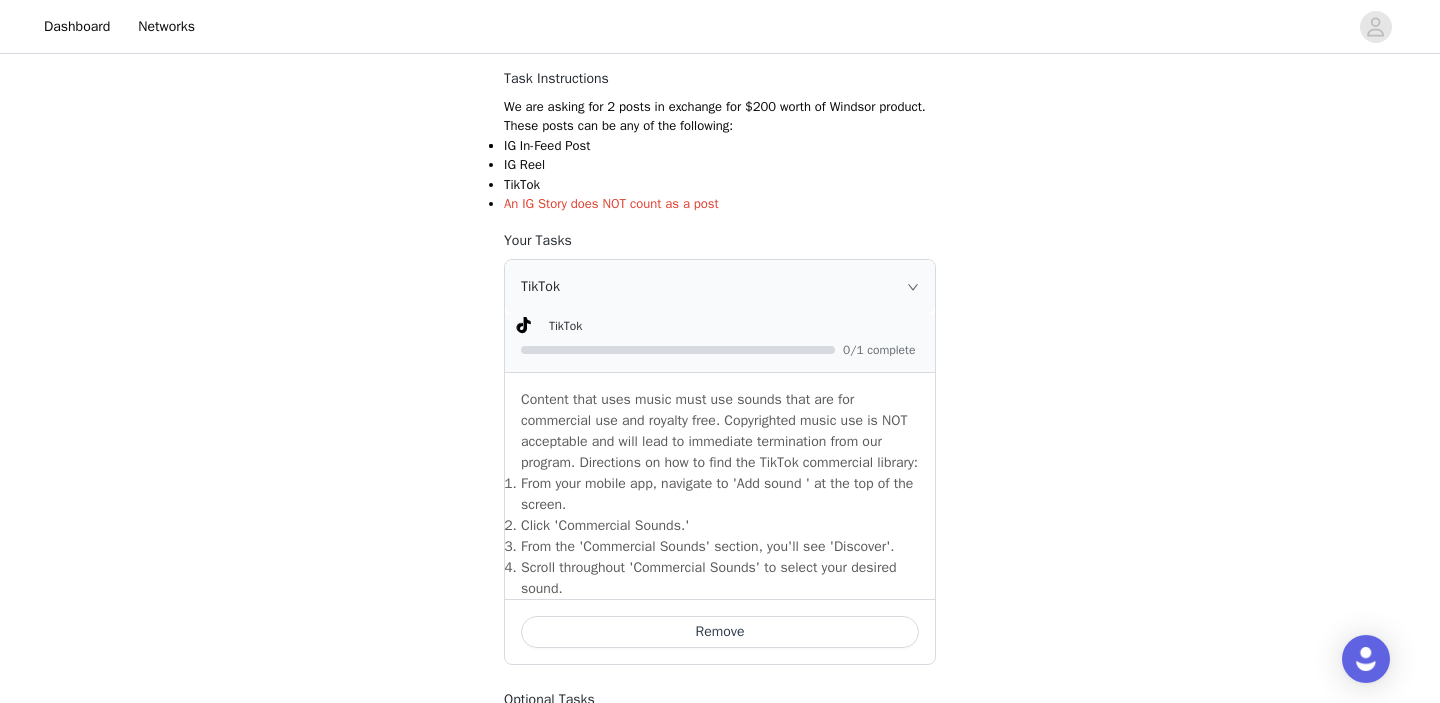 scroll, scrollTop: 358, scrollLeft: 0, axis: vertical 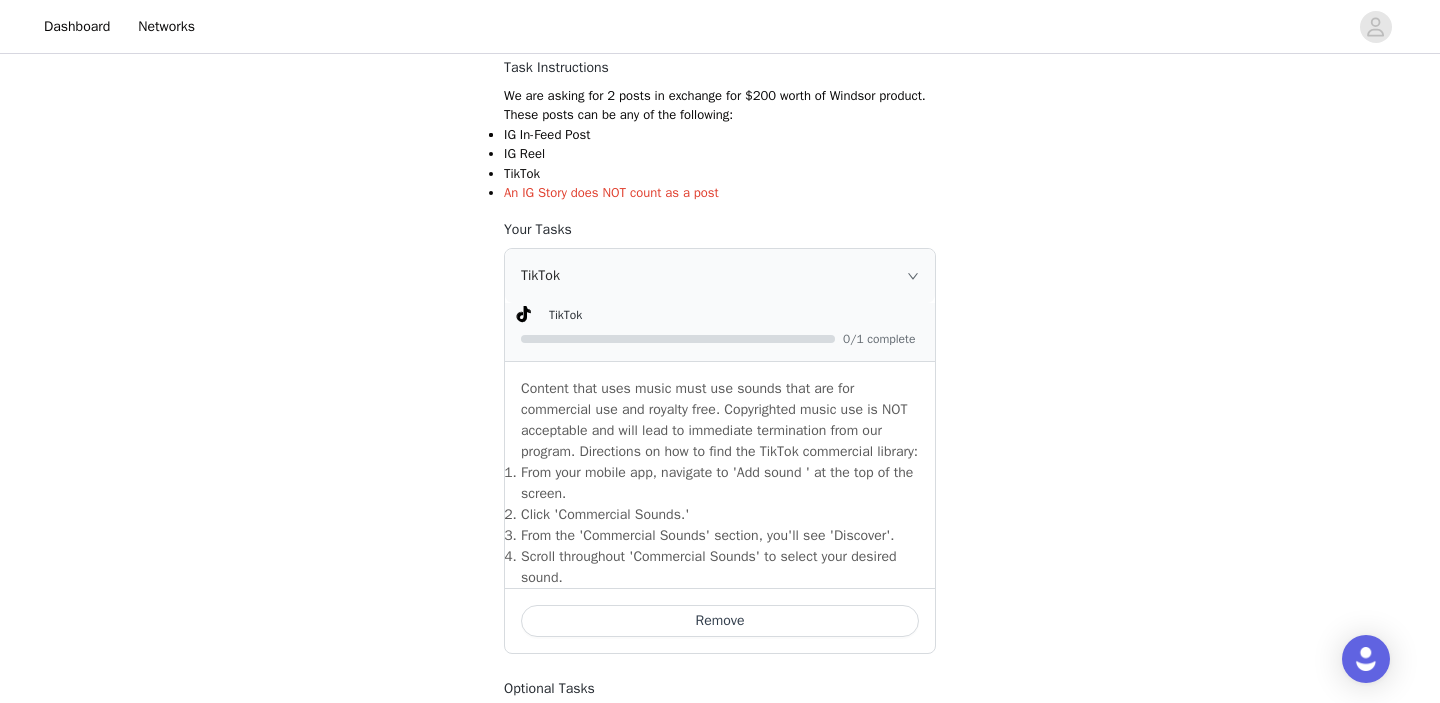 click on "Content that uses music must use sounds that are for commercial use and royalty free. Copyrighted music use is NOT acceptable and will lead to immediate termination from our program. Directions on how to find the TikTok commercial library:" at bounding box center [719, 420] 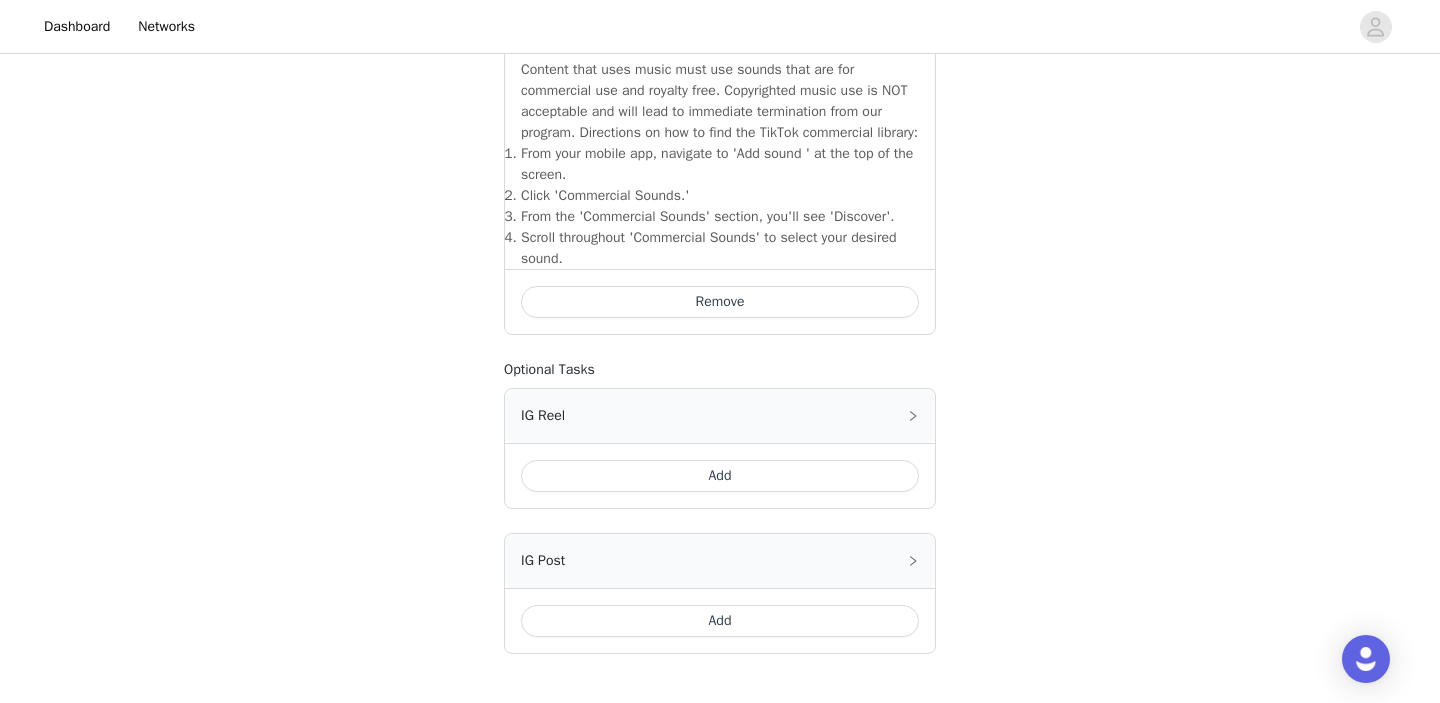 scroll, scrollTop: 719, scrollLeft: 0, axis: vertical 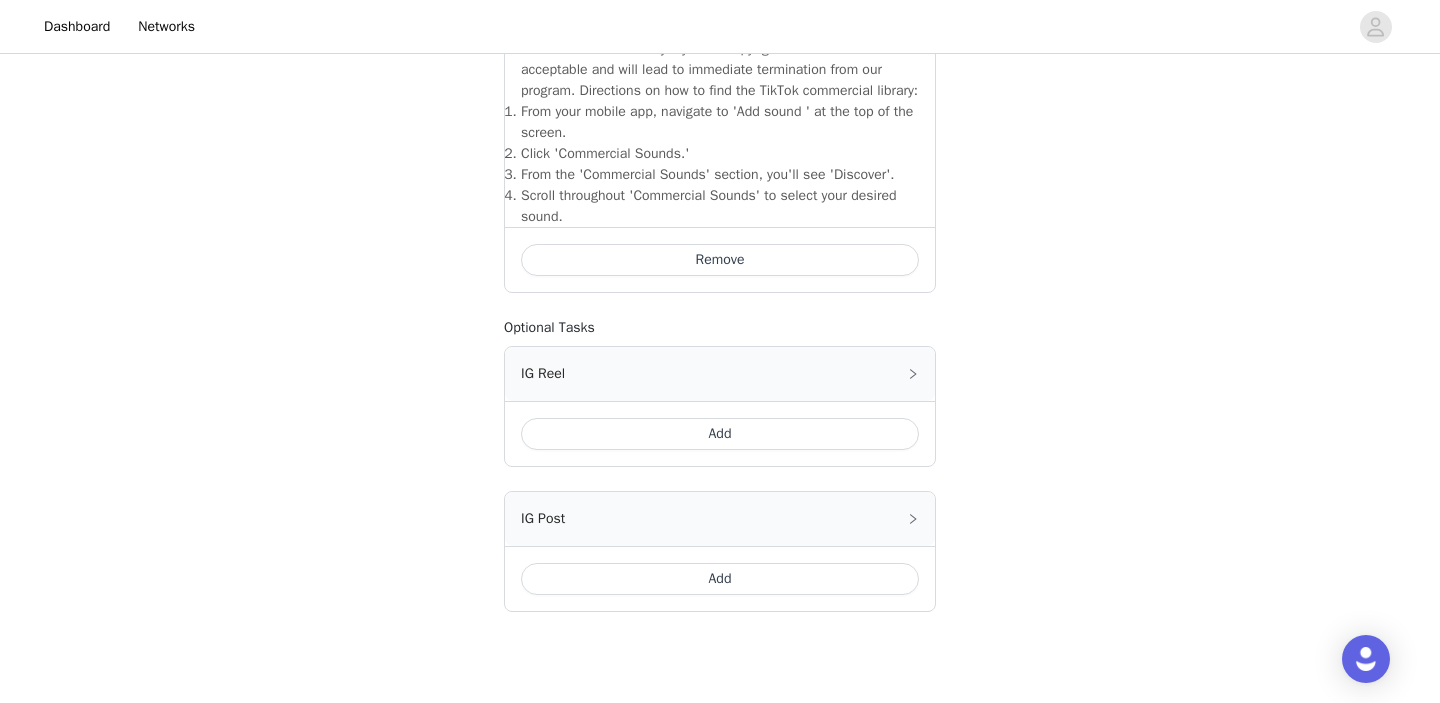 click on "IG Reel" at bounding box center (720, 374) 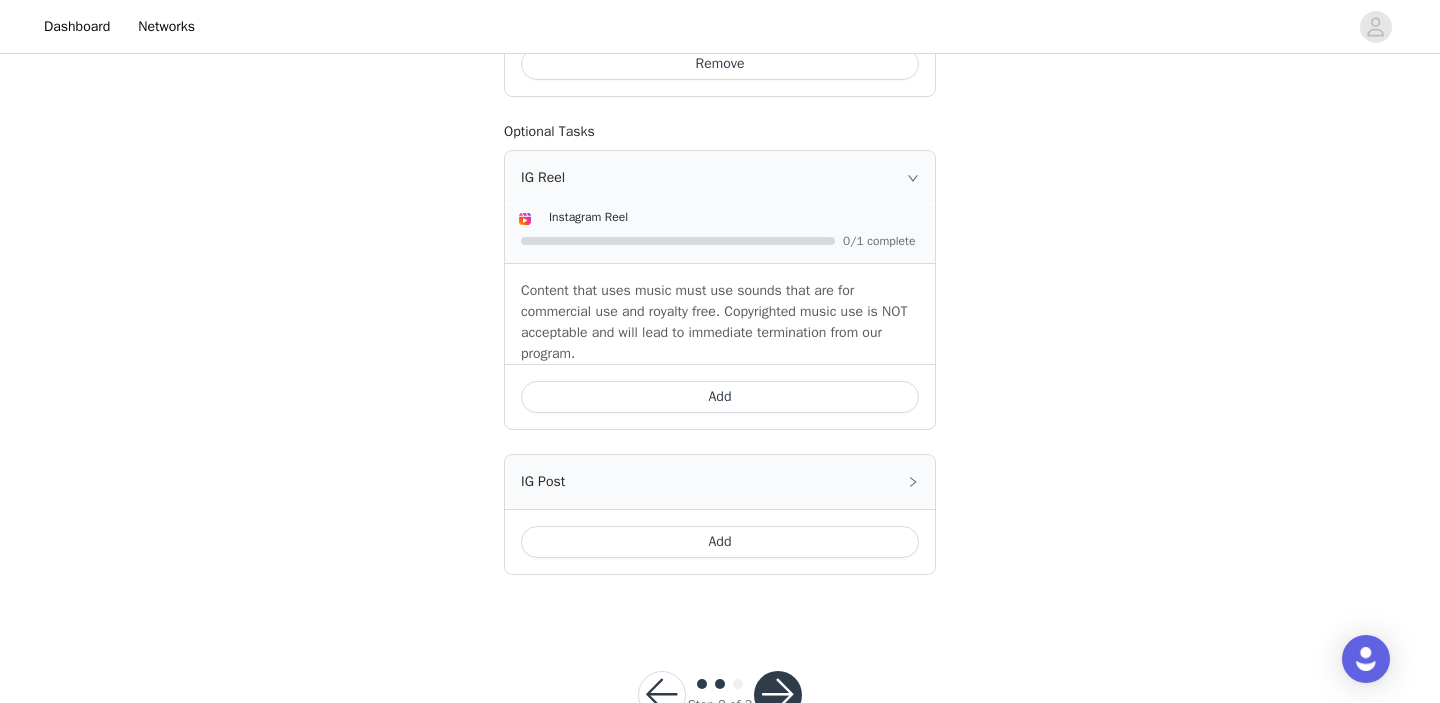 scroll, scrollTop: 958, scrollLeft: 0, axis: vertical 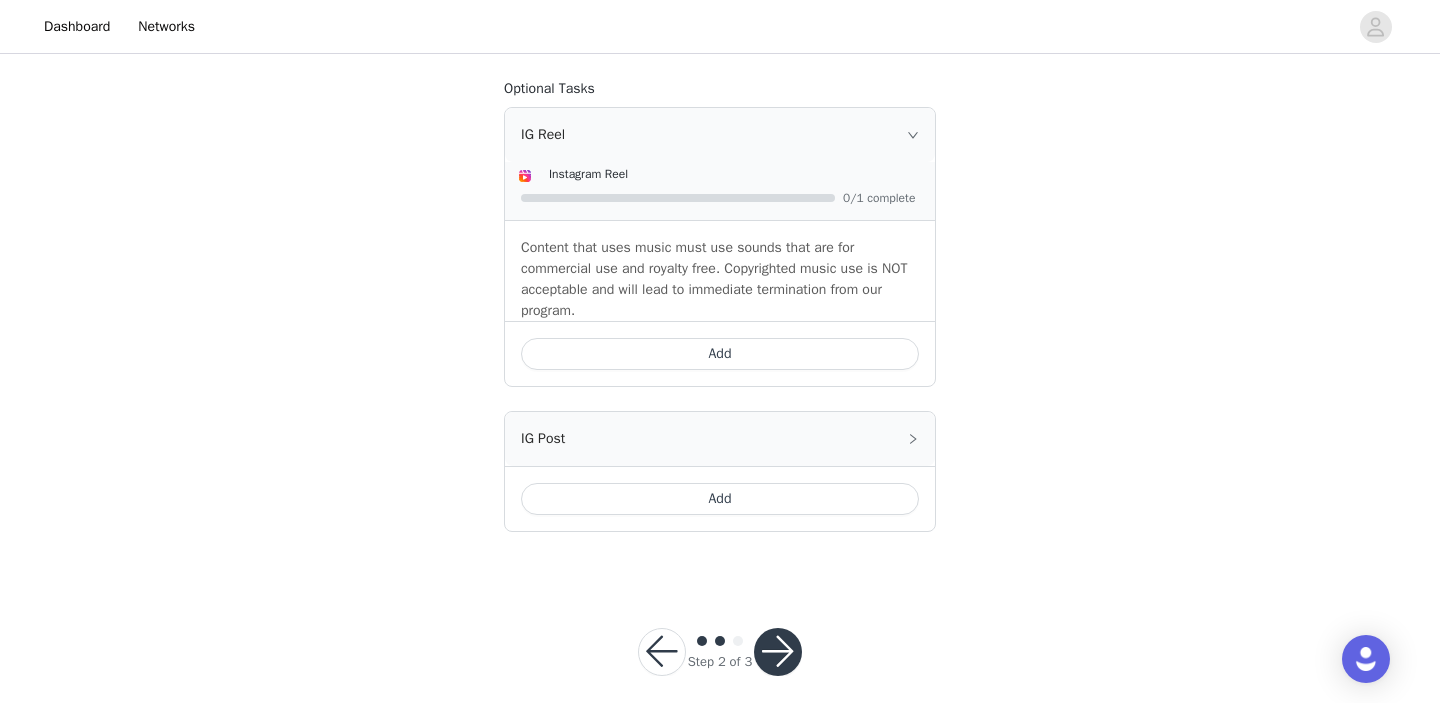 click on "IG Post" at bounding box center (720, 439) 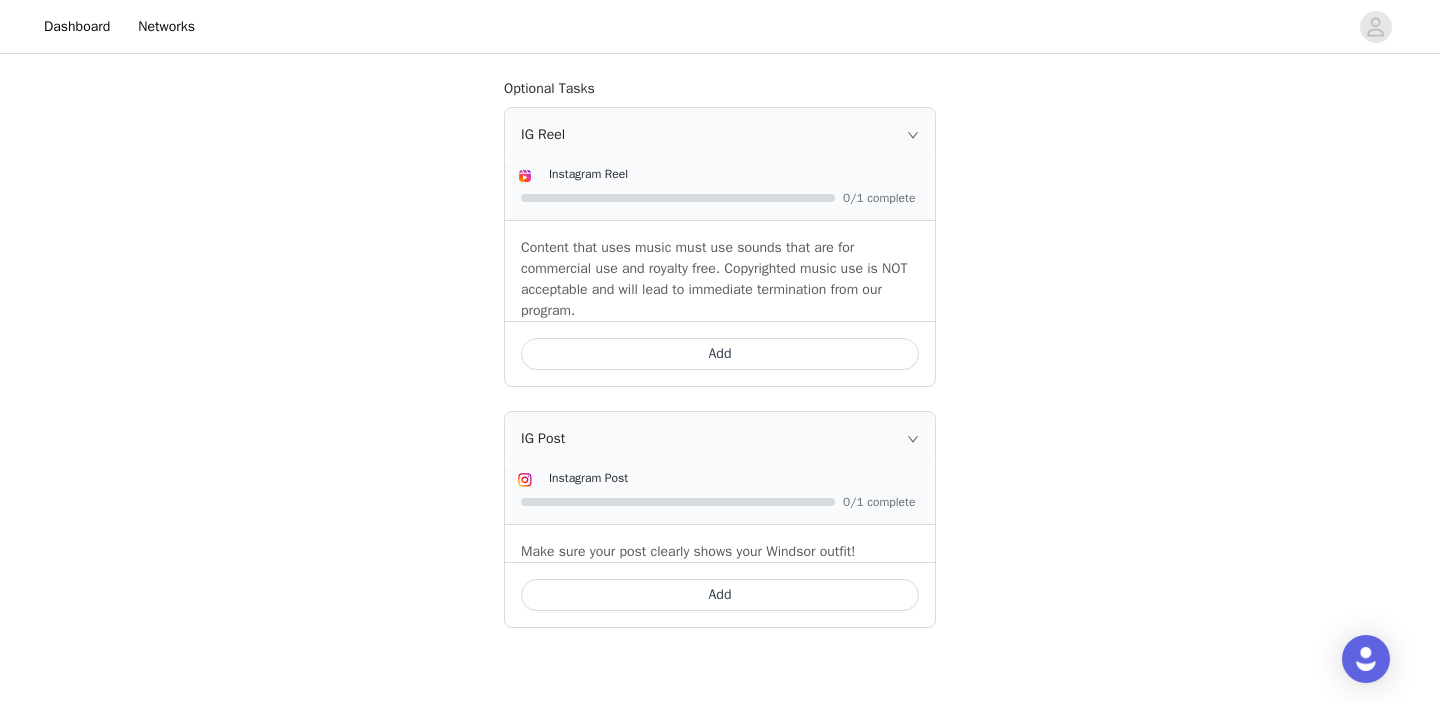 click on "Add" at bounding box center [720, 354] 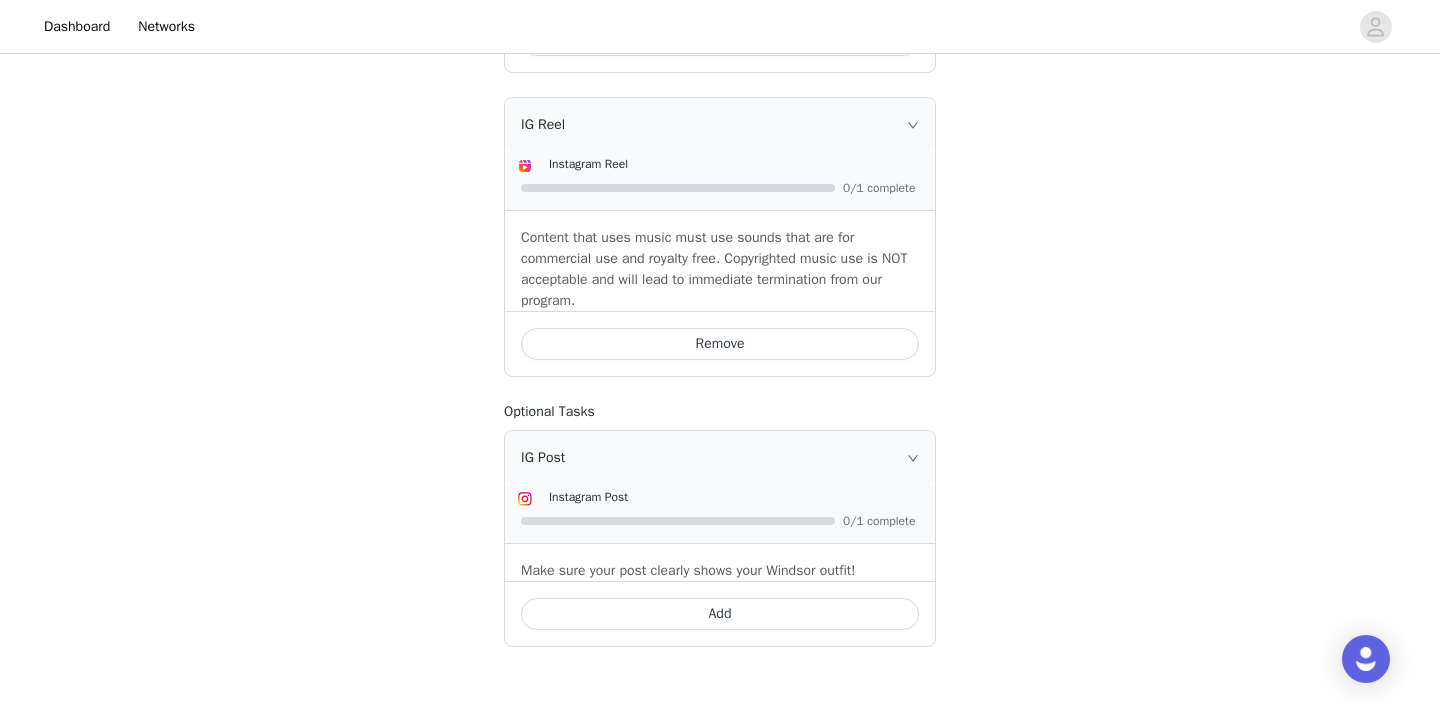 scroll, scrollTop: 958, scrollLeft: 0, axis: vertical 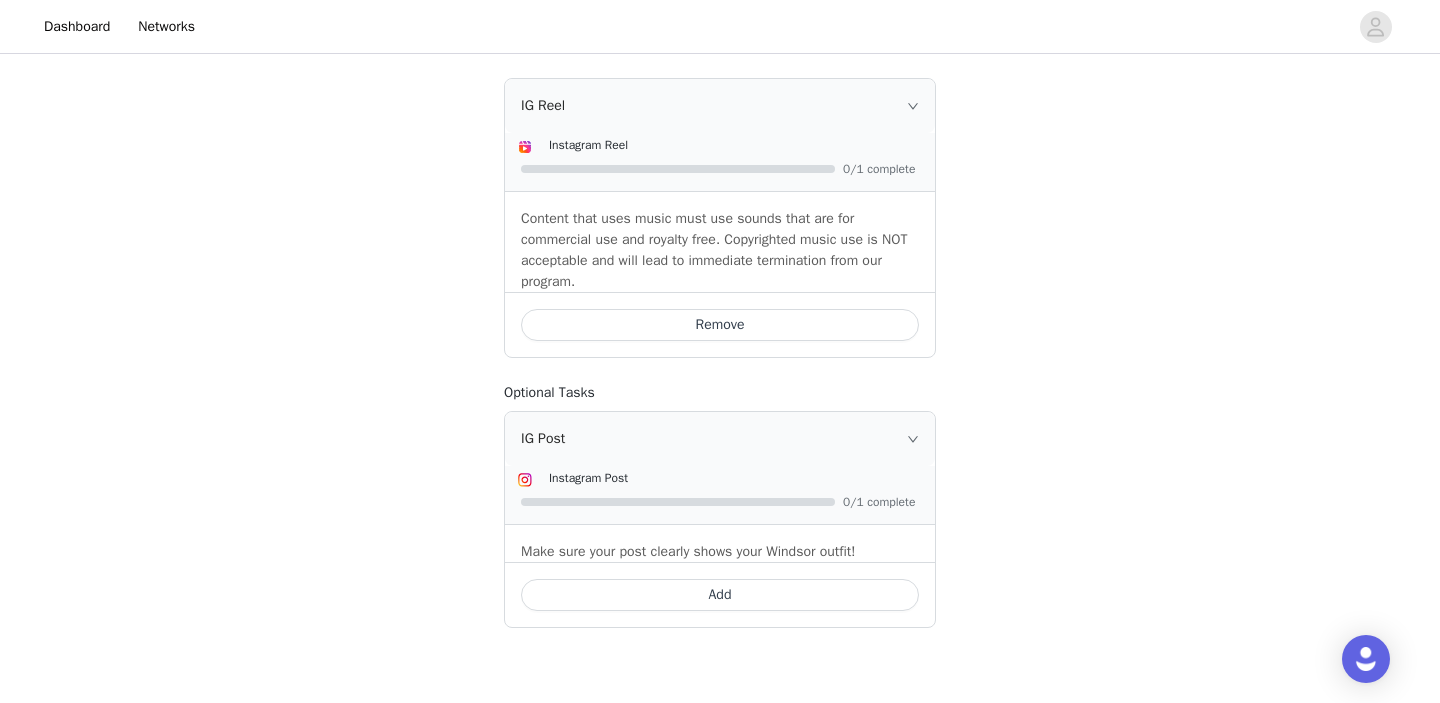 click on "Remove" at bounding box center (720, 325) 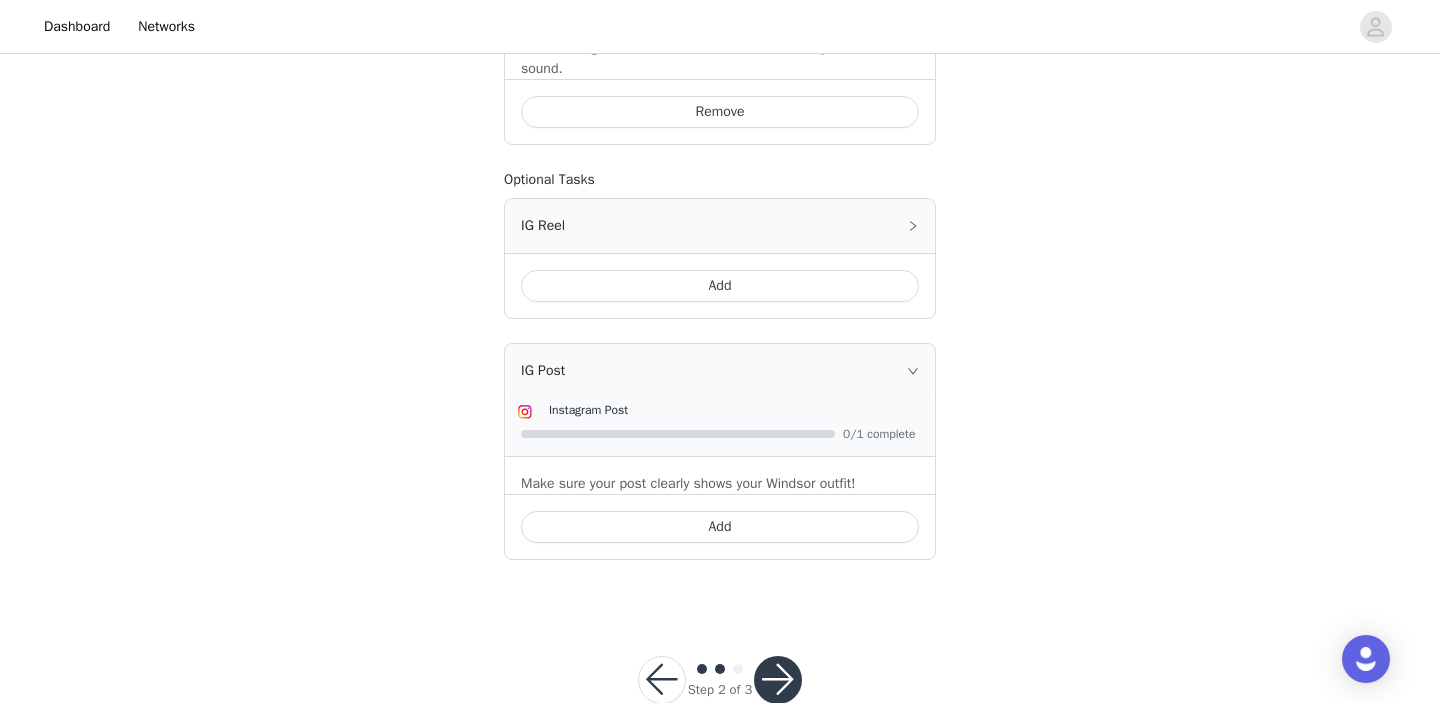 scroll, scrollTop: 869, scrollLeft: 0, axis: vertical 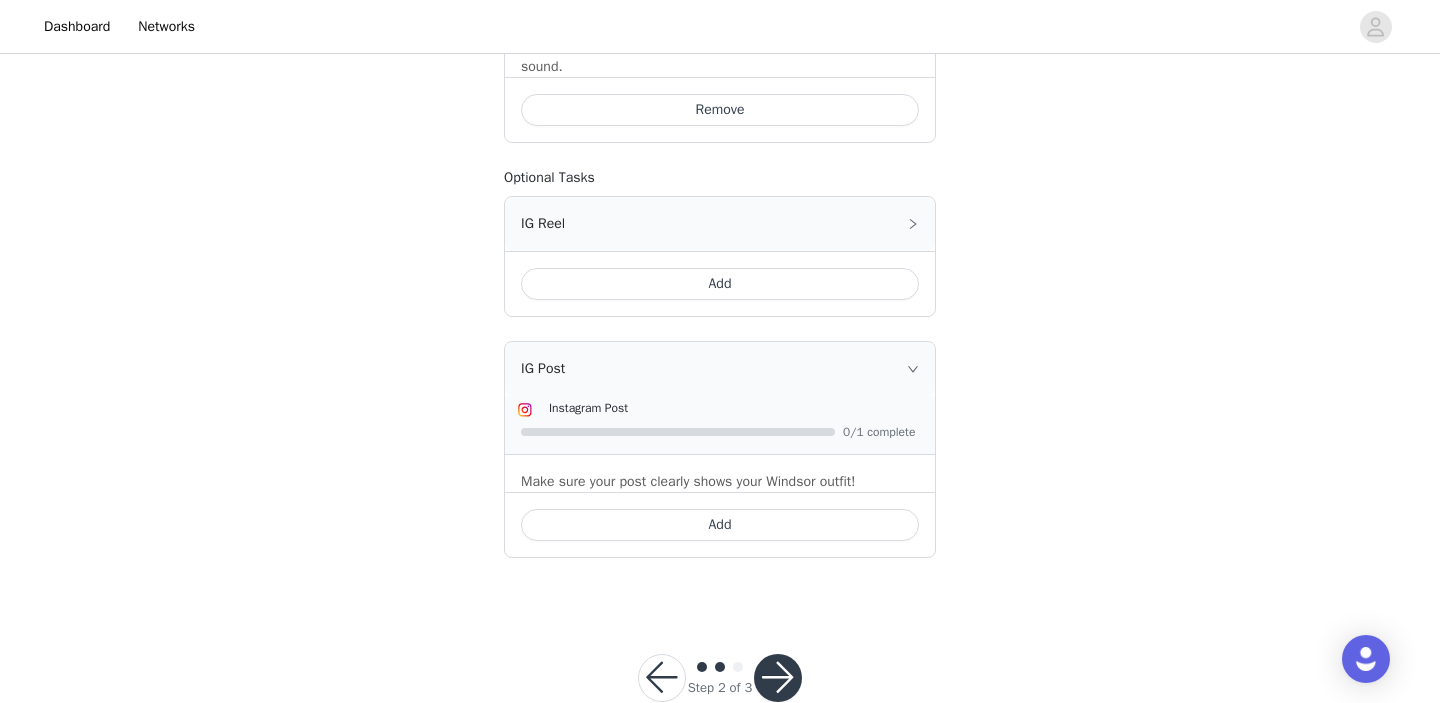click on "Add" at bounding box center (720, 525) 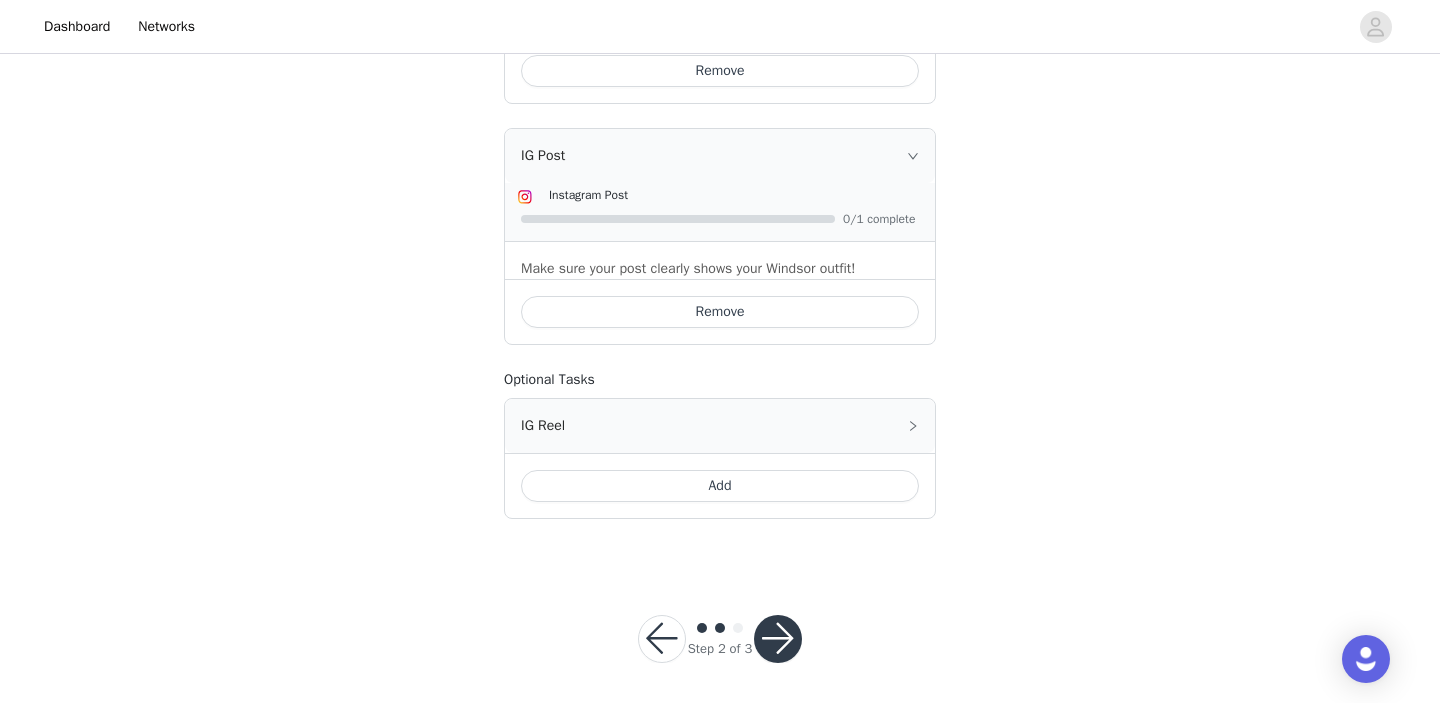 scroll, scrollTop: 936, scrollLeft: 0, axis: vertical 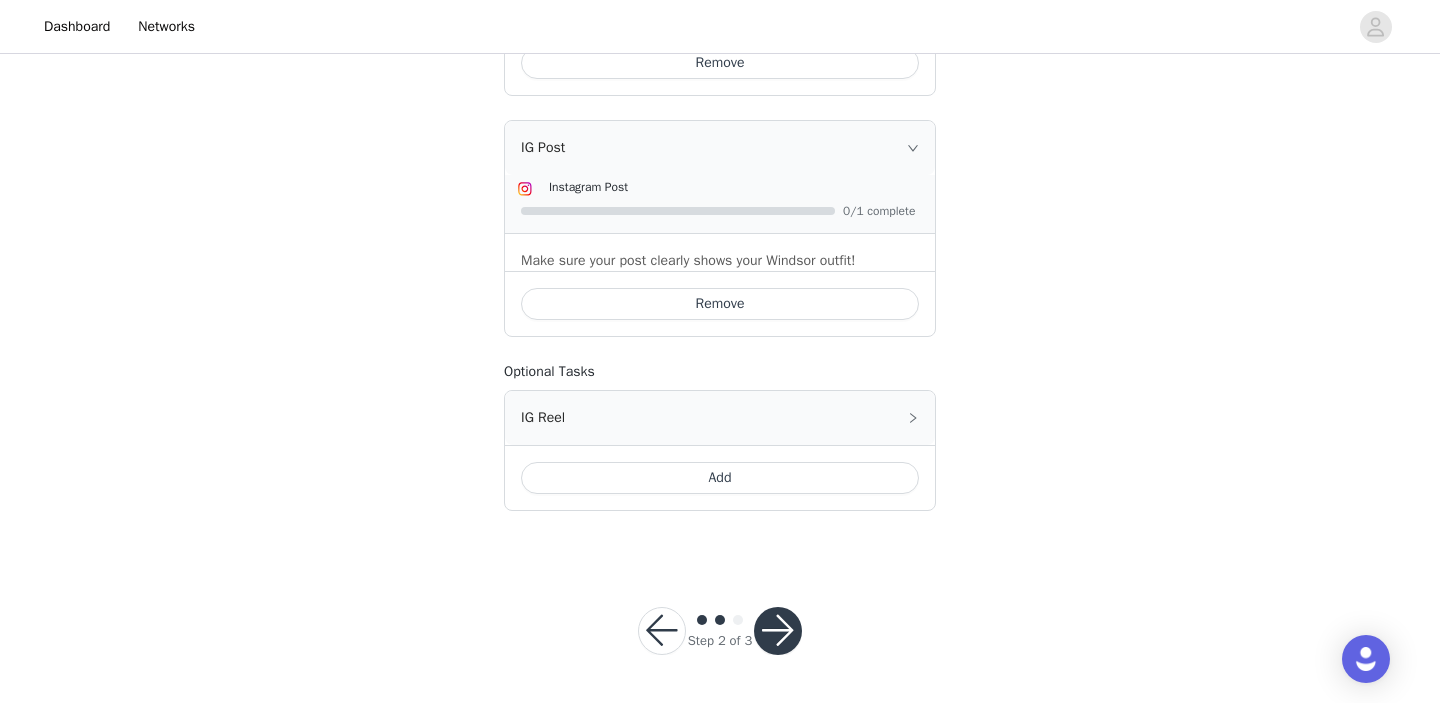 click at bounding box center (778, 631) 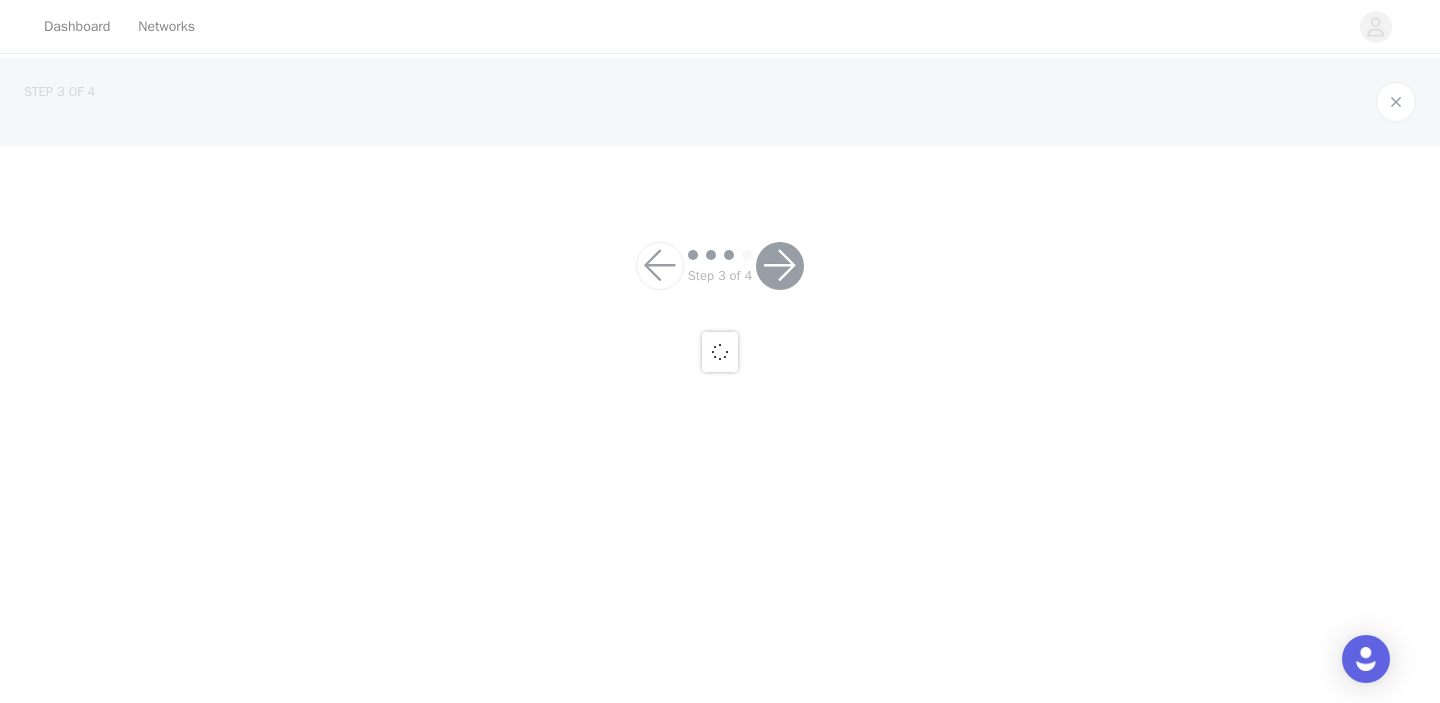 scroll, scrollTop: 0, scrollLeft: 0, axis: both 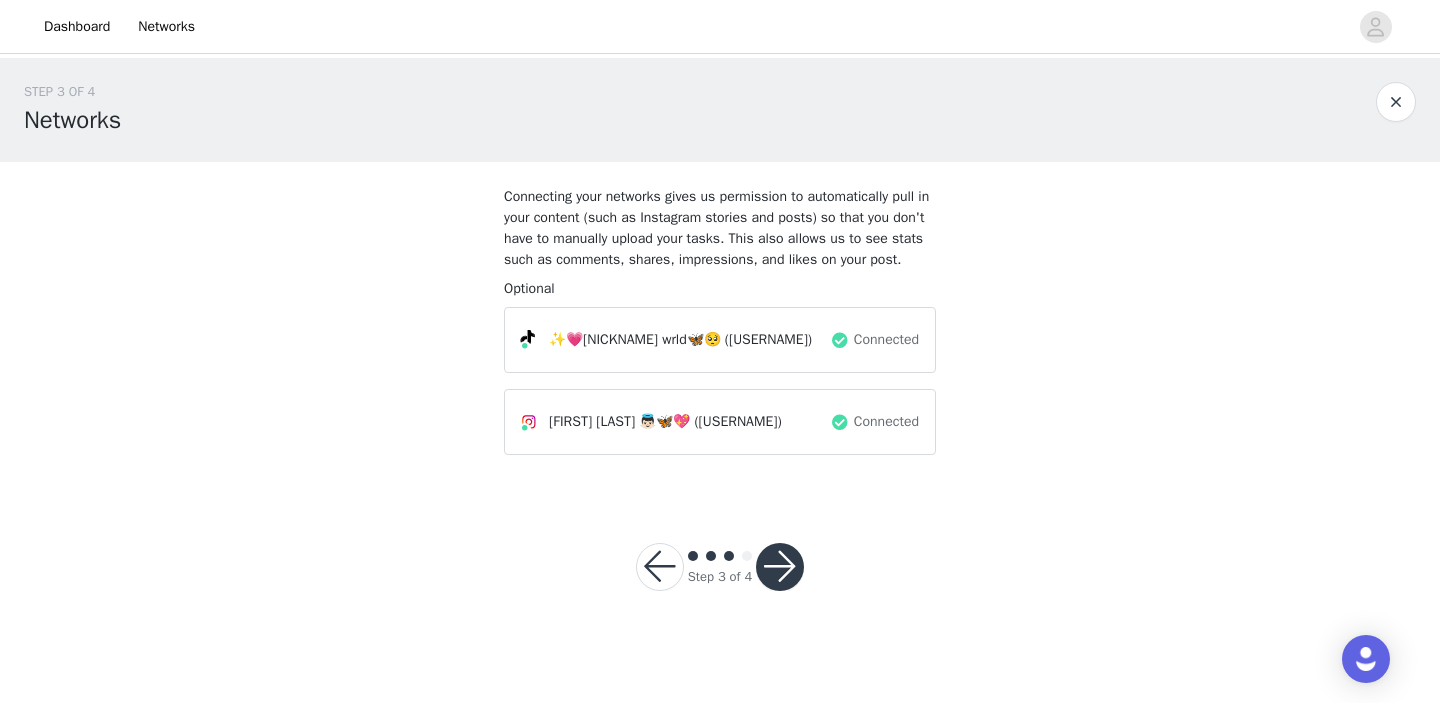 click at bounding box center (780, 567) 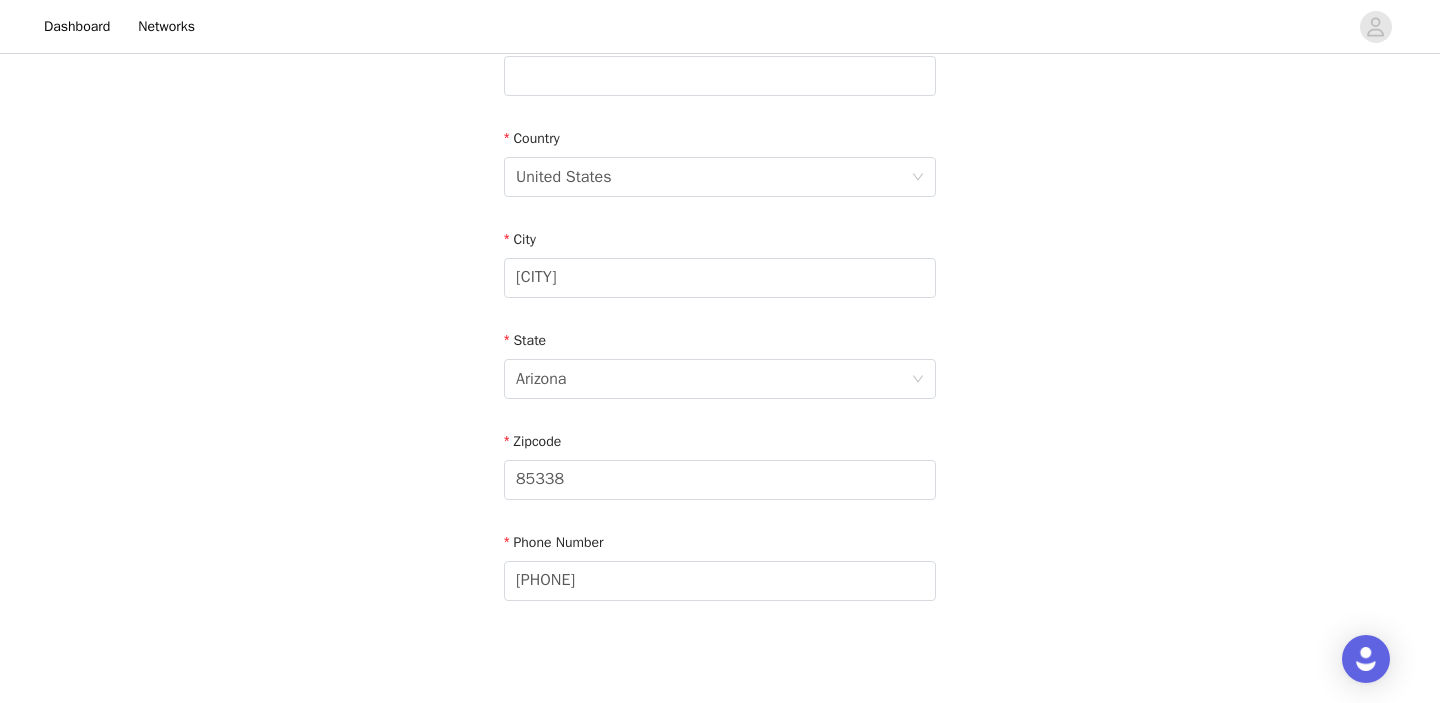 scroll, scrollTop: 660, scrollLeft: 0, axis: vertical 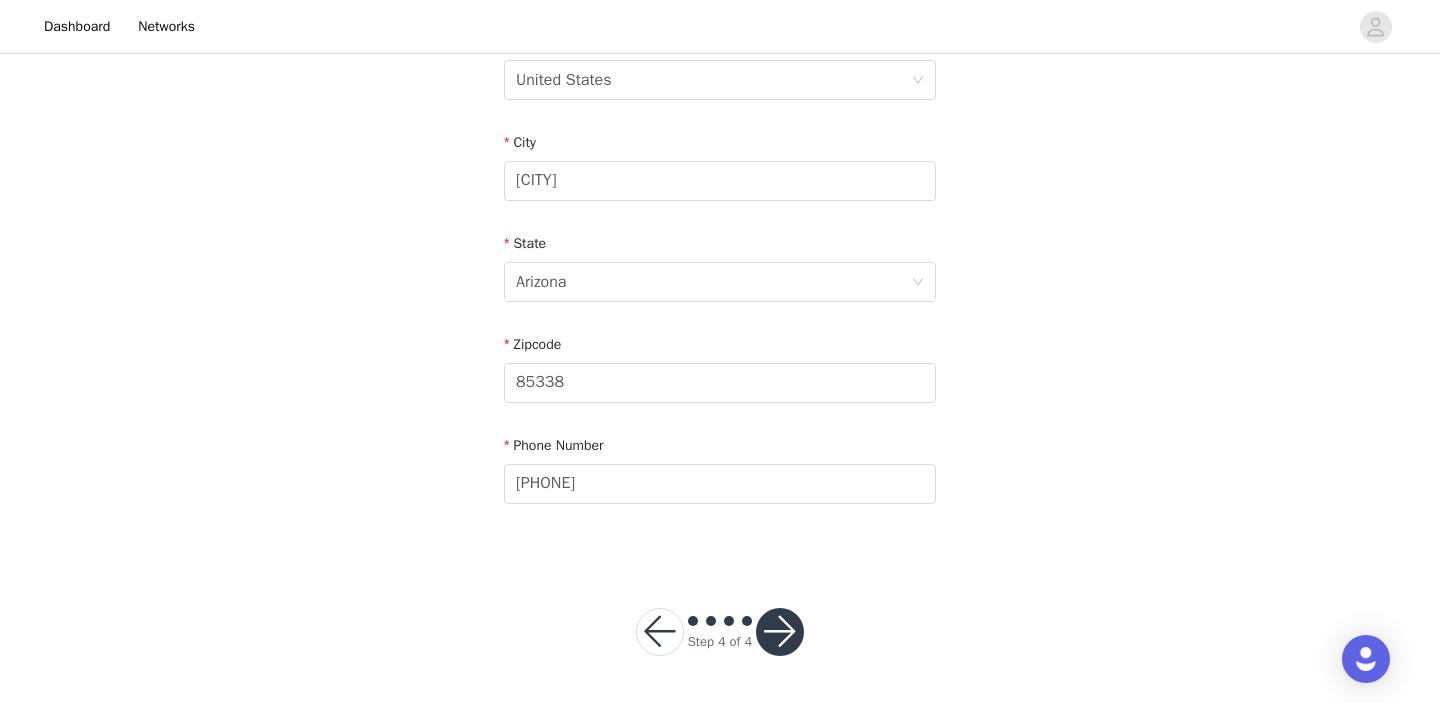 click at bounding box center [780, 632] 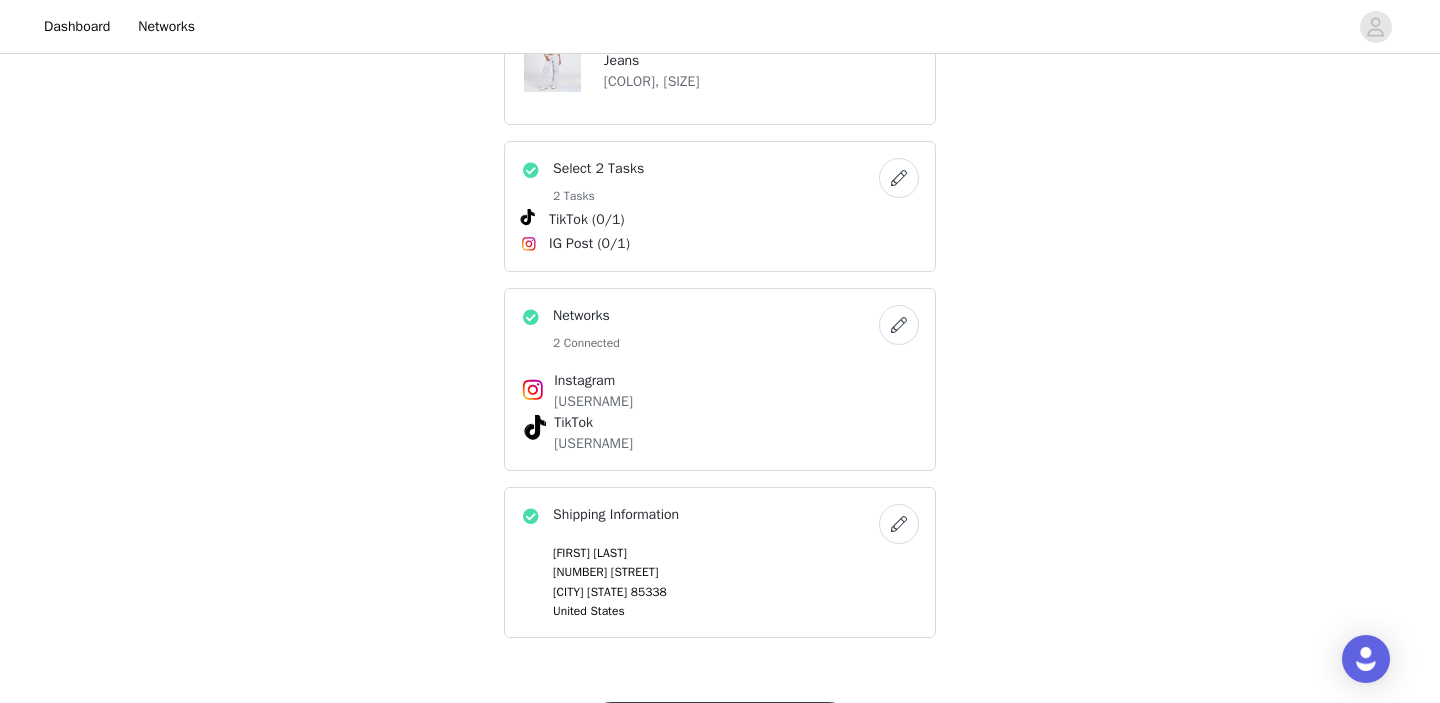scroll, scrollTop: 1228, scrollLeft: 0, axis: vertical 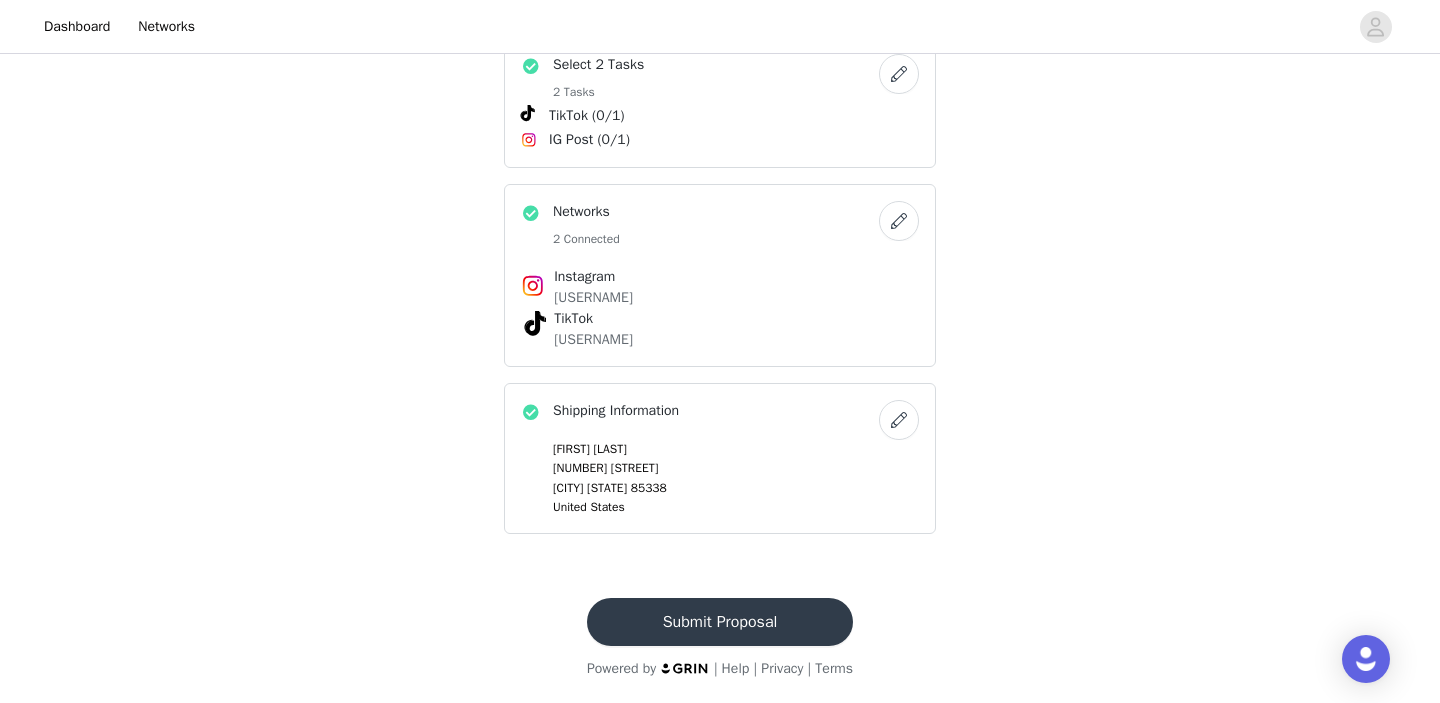 click on "Submit Proposal" at bounding box center (720, 622) 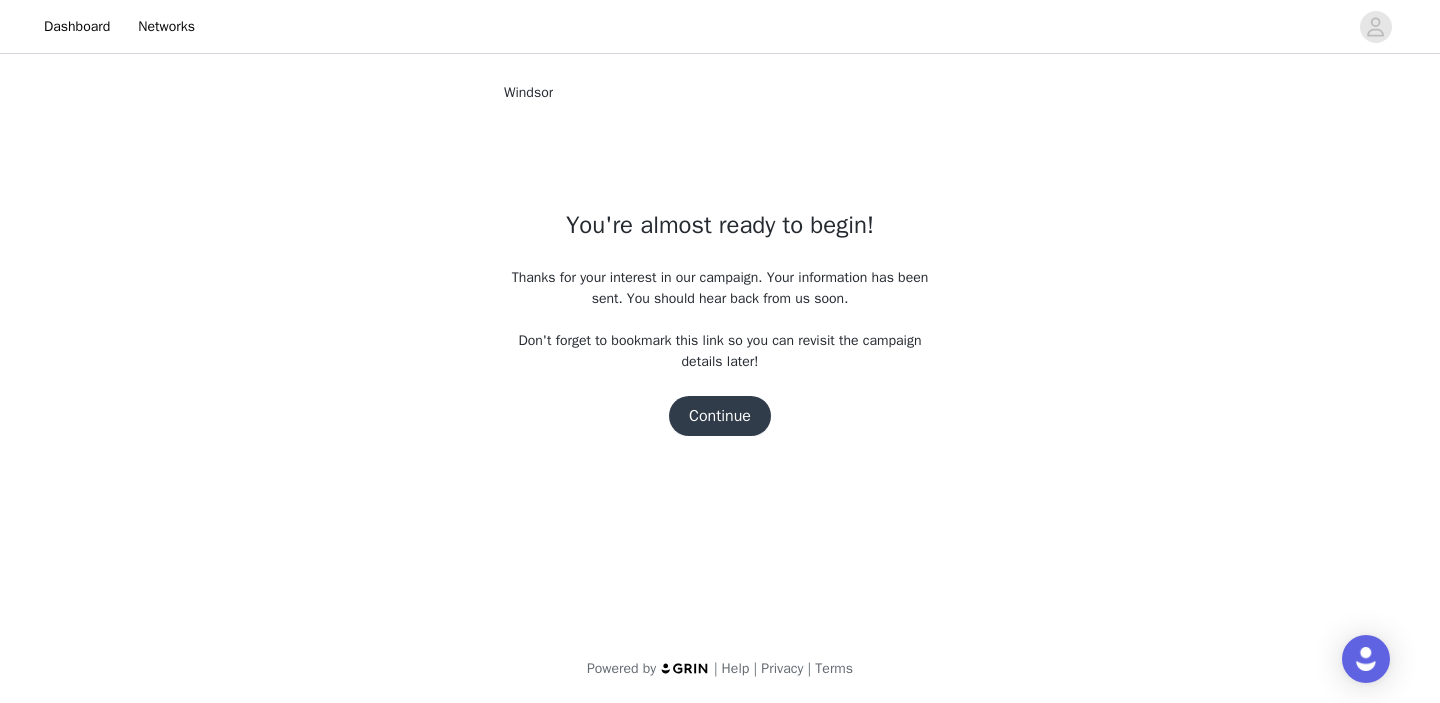 scroll, scrollTop: 0, scrollLeft: 0, axis: both 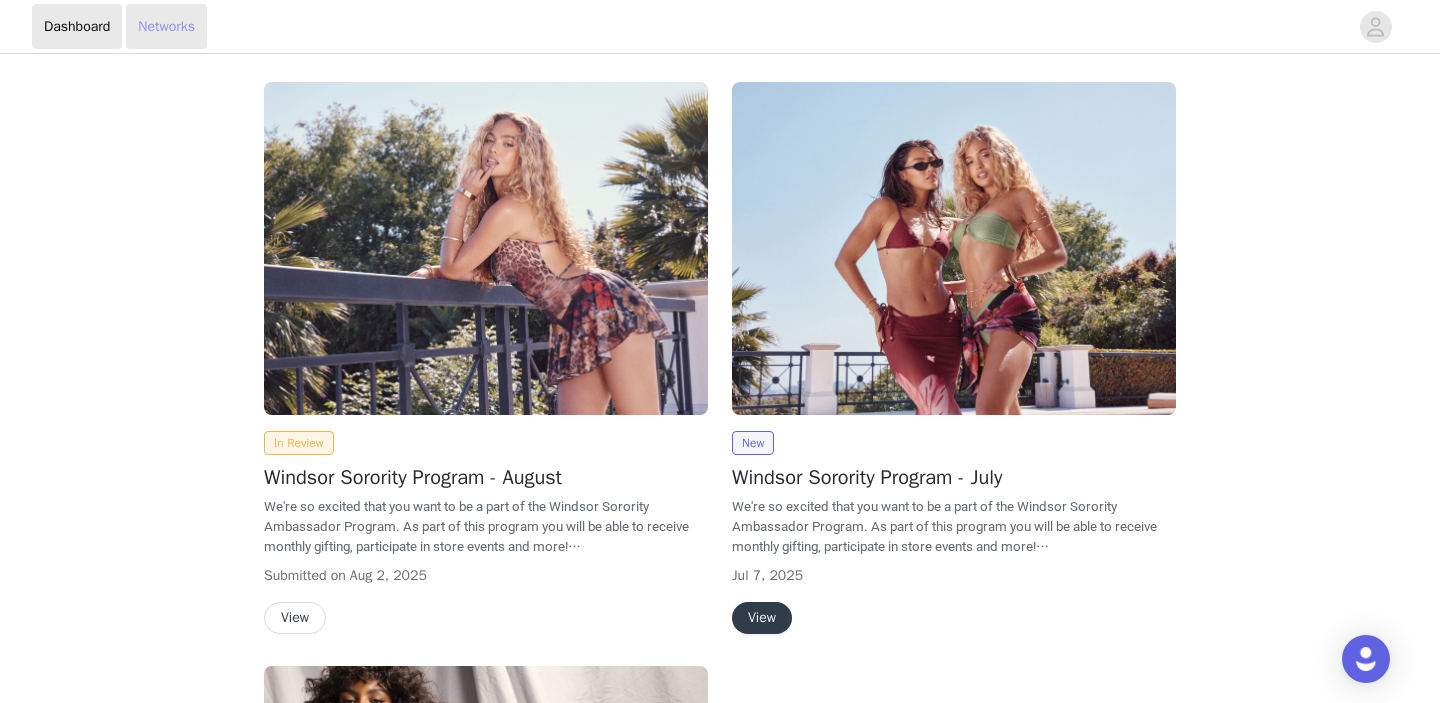 click on "Networks" at bounding box center [166, 26] 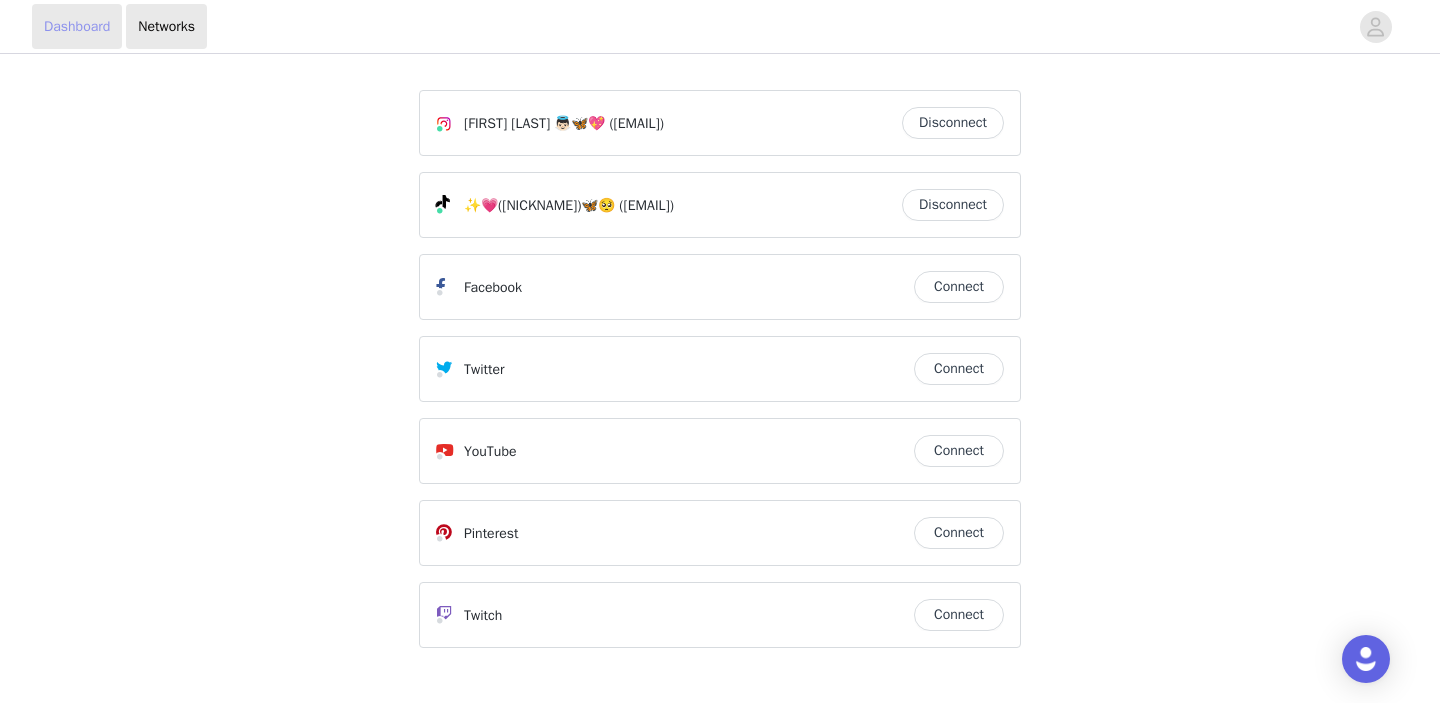 click on "Dashboard" at bounding box center (77, 26) 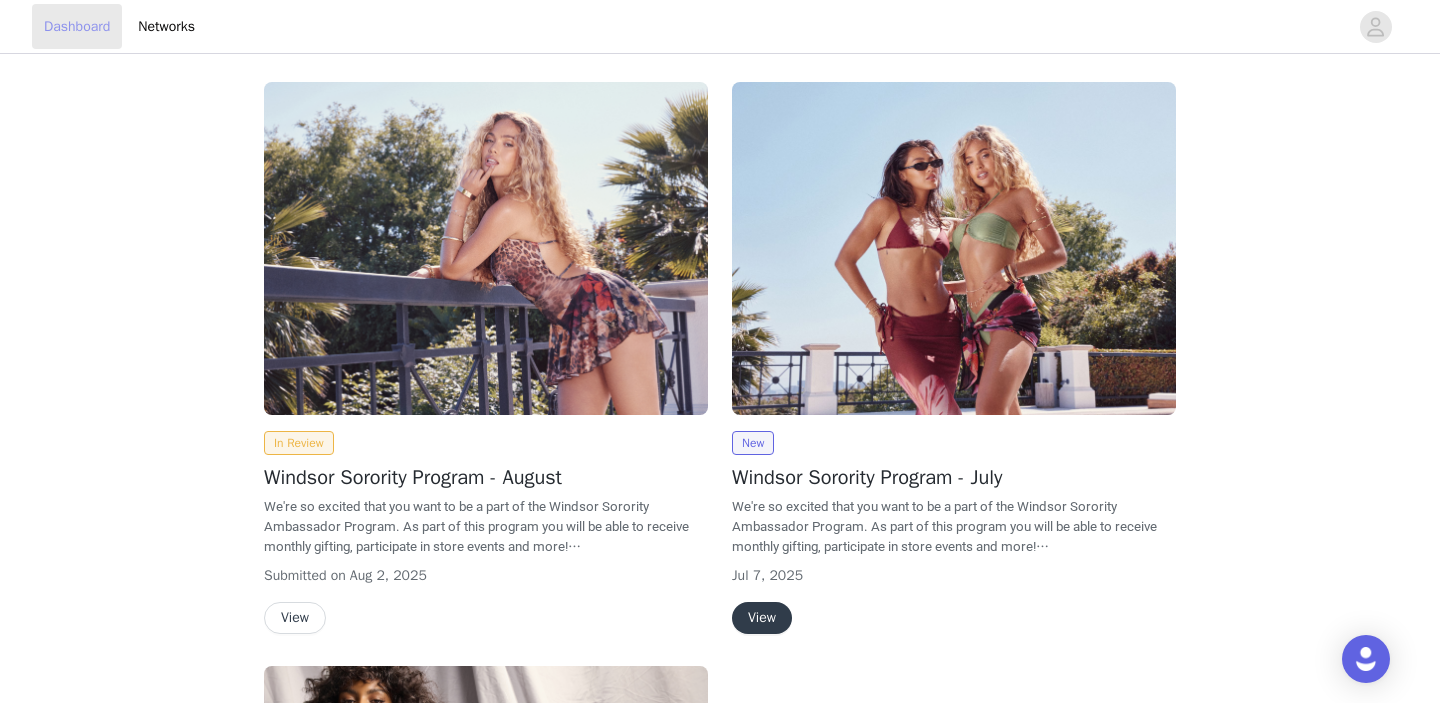 click on "Dashboard" at bounding box center [77, 26] 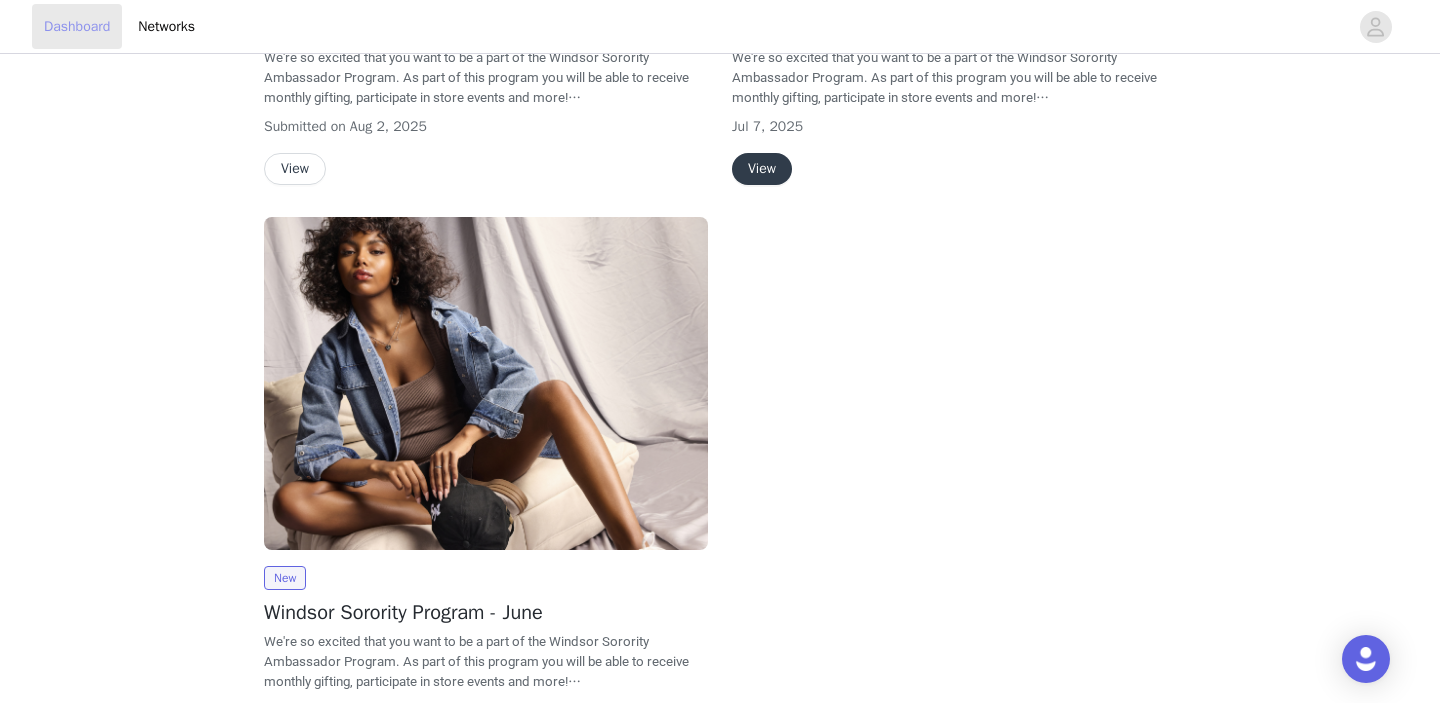 scroll, scrollTop: 616, scrollLeft: 0, axis: vertical 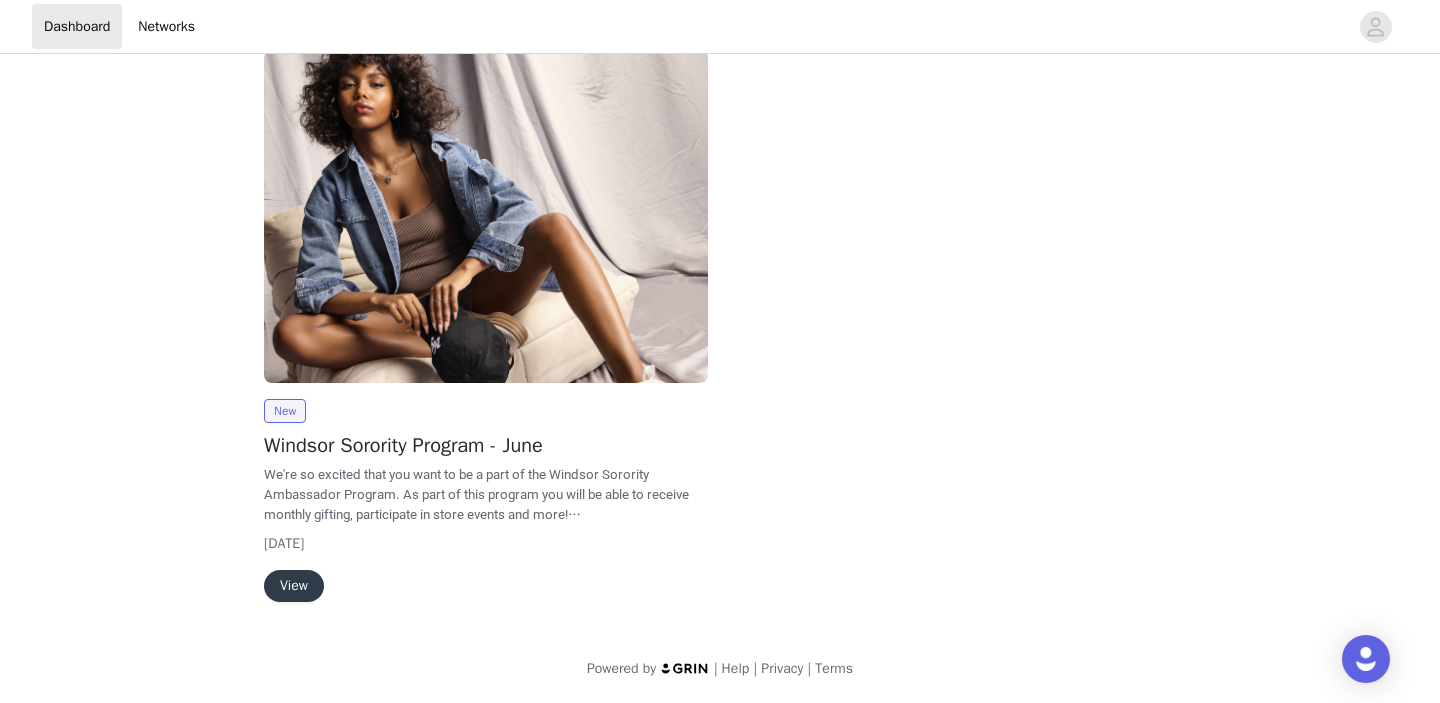 click at bounding box center [486, 216] 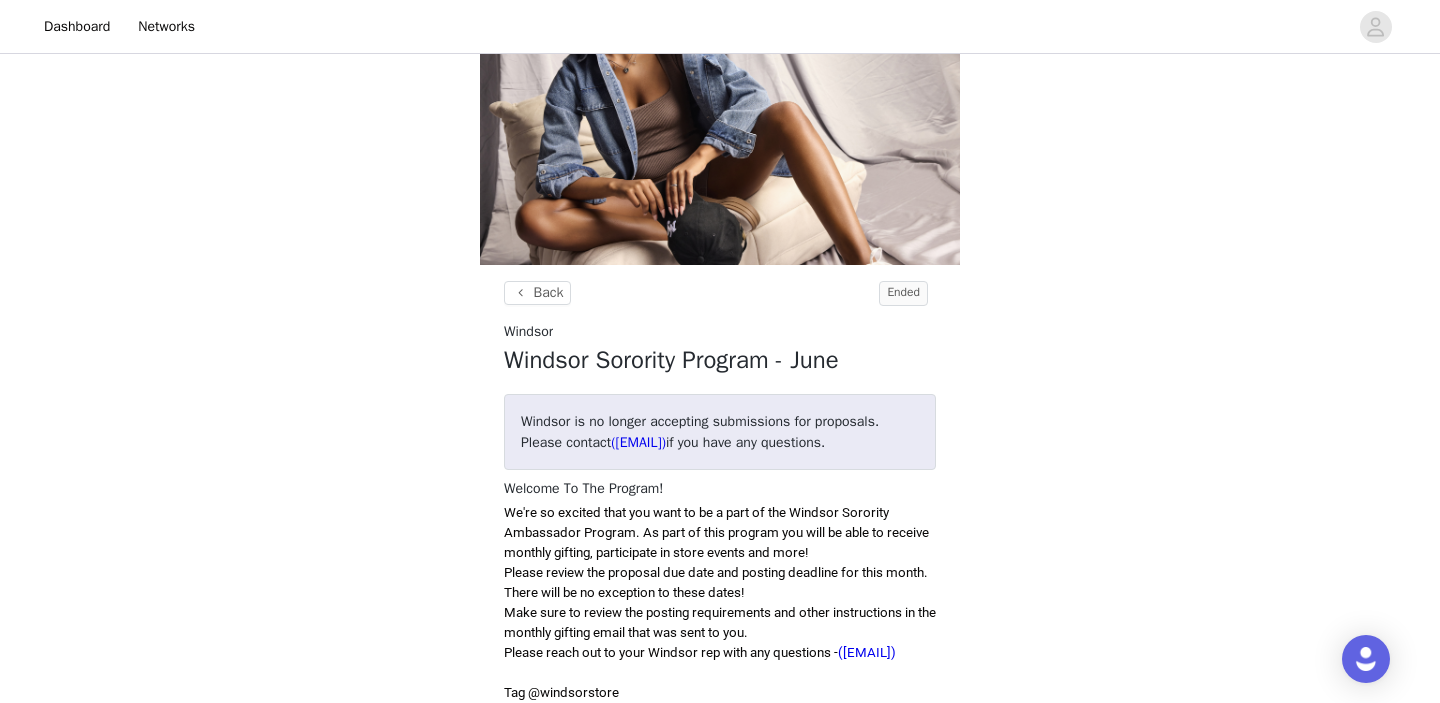 scroll, scrollTop: 616, scrollLeft: 0, axis: vertical 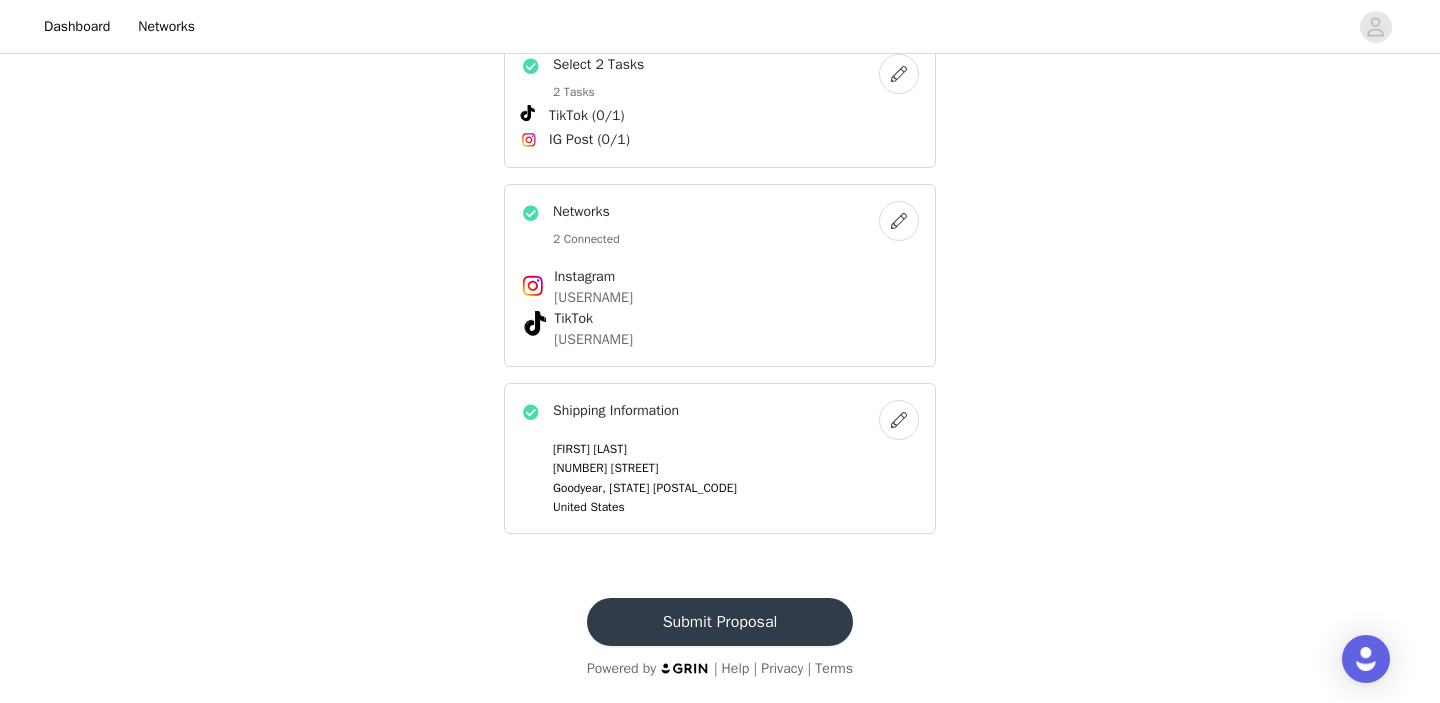 click on "Submit Proposal" at bounding box center [720, 622] 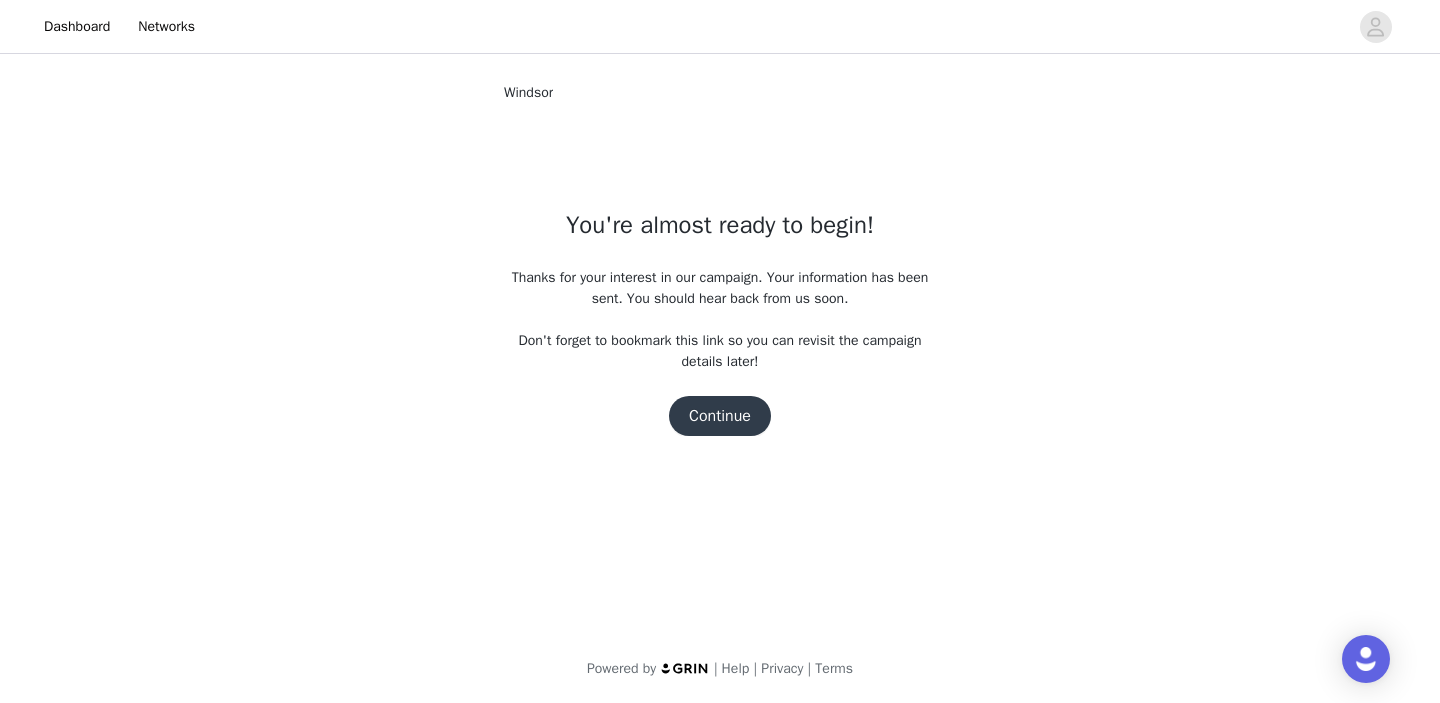 scroll, scrollTop: 0, scrollLeft: 0, axis: both 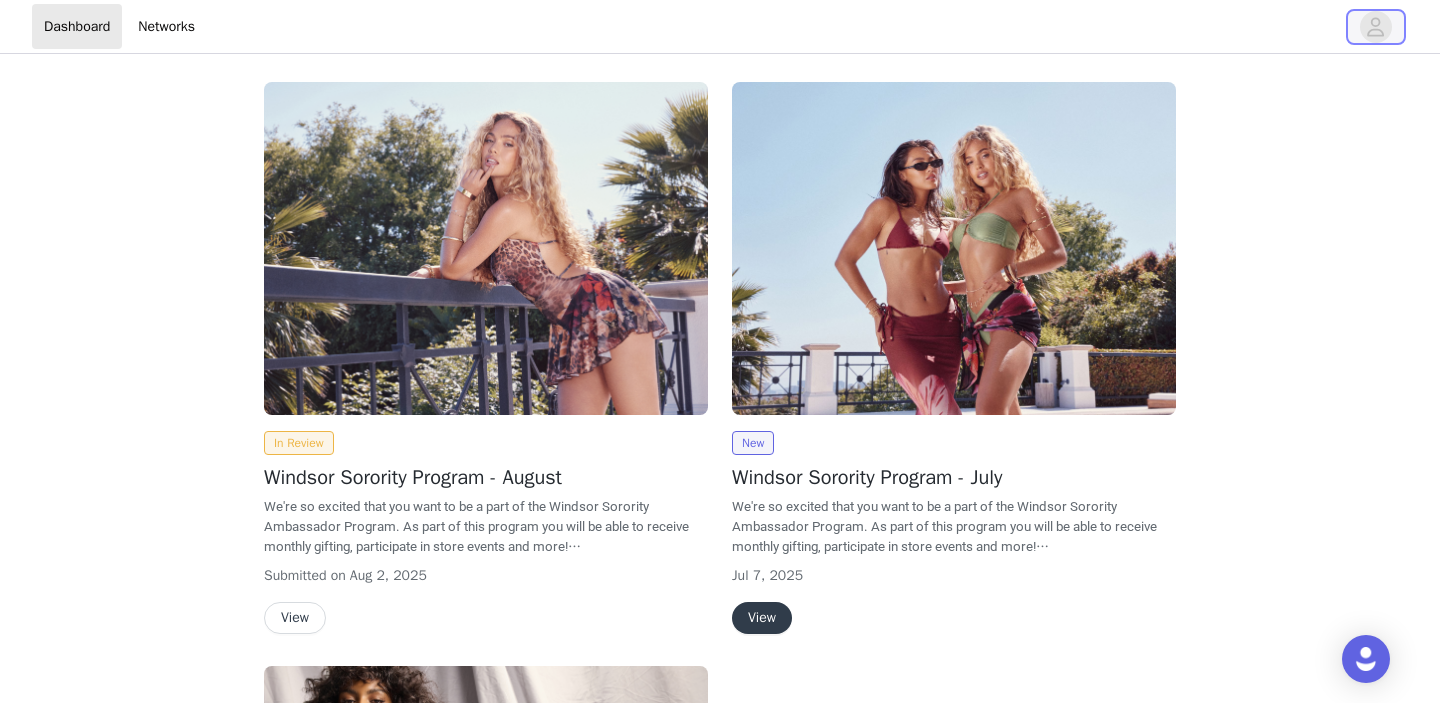 click 